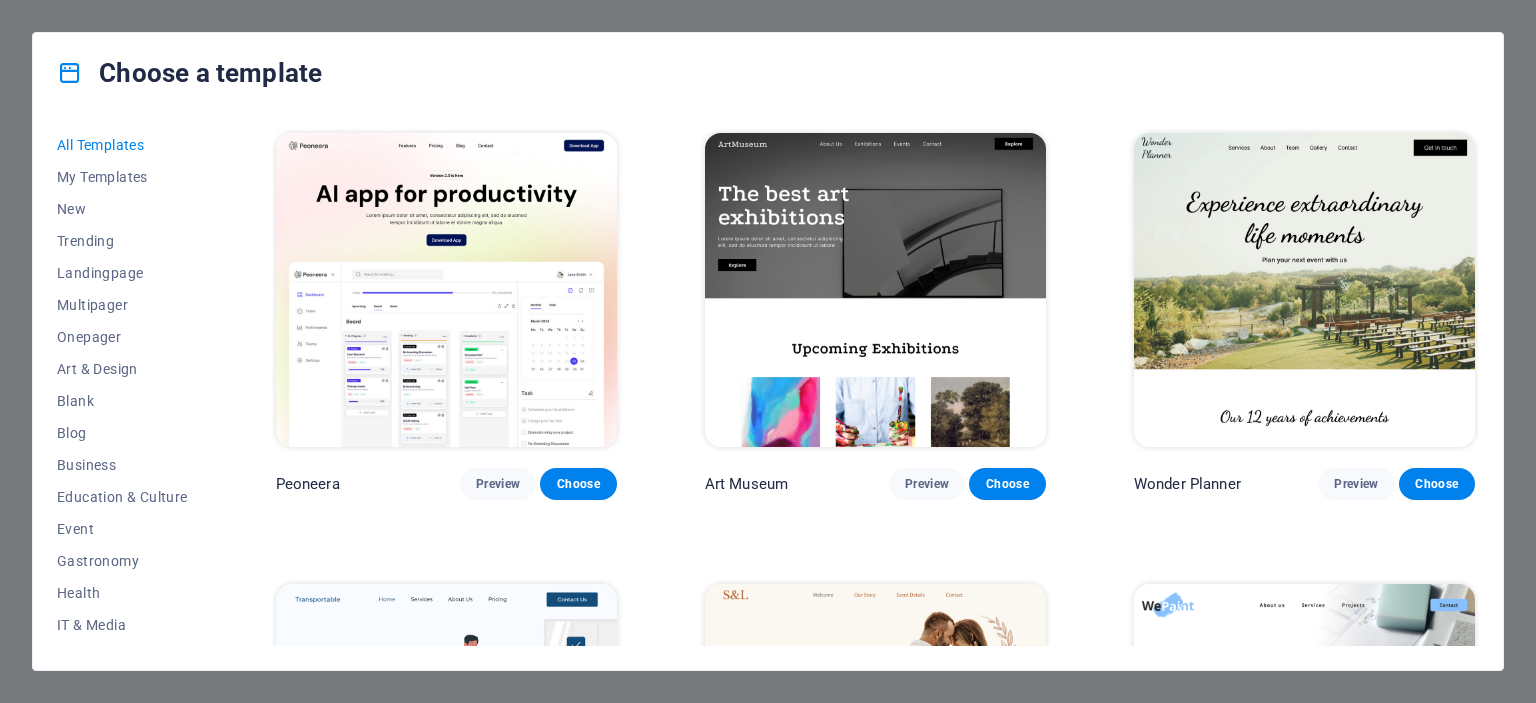 scroll, scrollTop: 0, scrollLeft: 0, axis: both 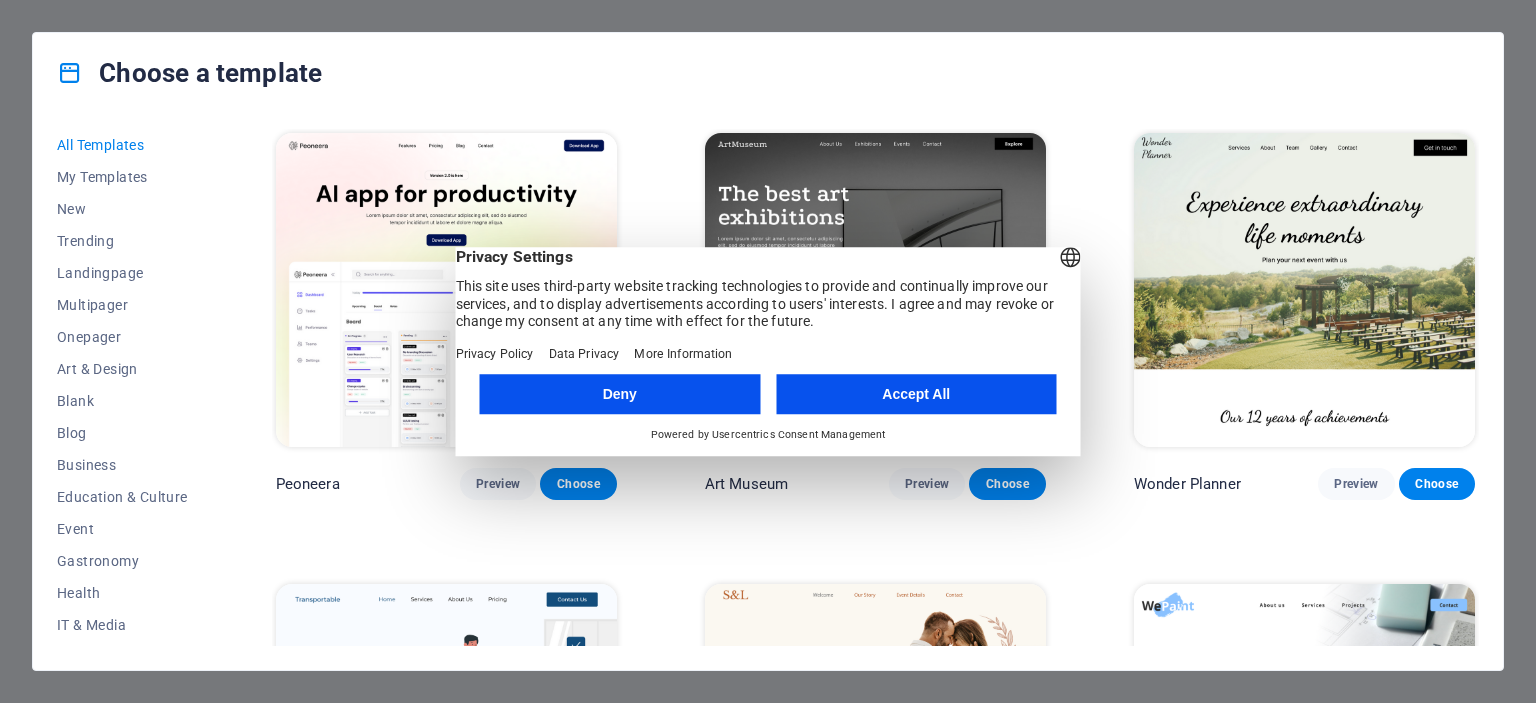 click on "Deny" at bounding box center (620, 394) 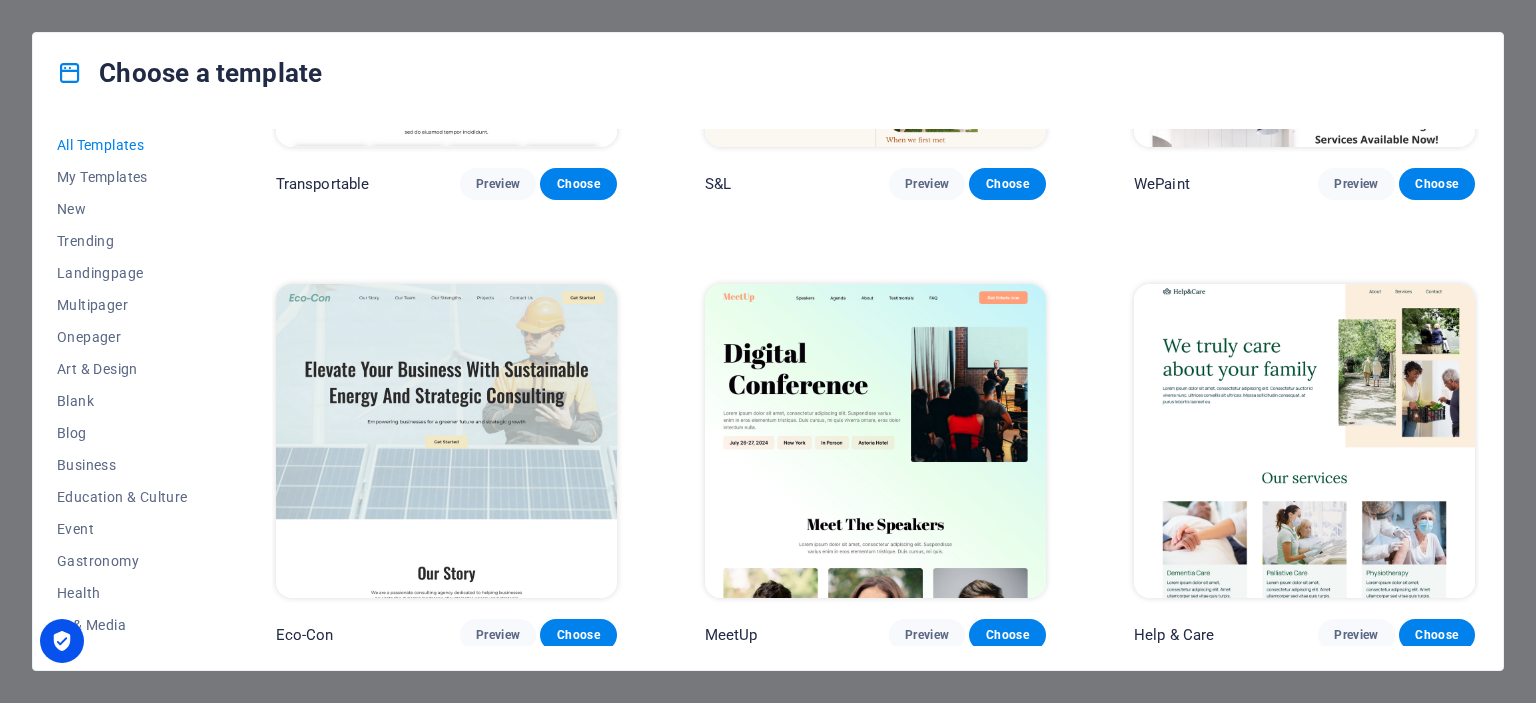 scroll, scrollTop: 752, scrollLeft: 0, axis: vertical 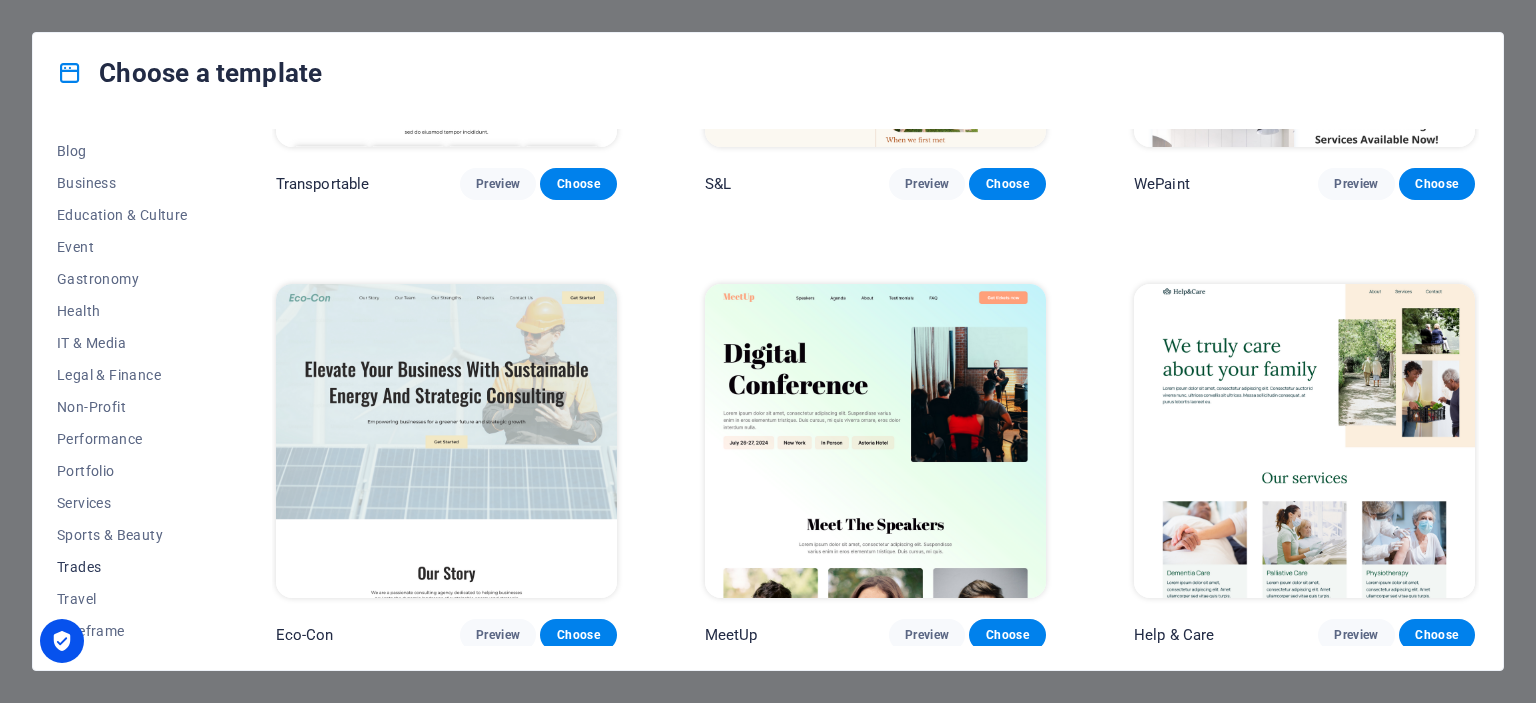 click on "Trades" at bounding box center (122, 567) 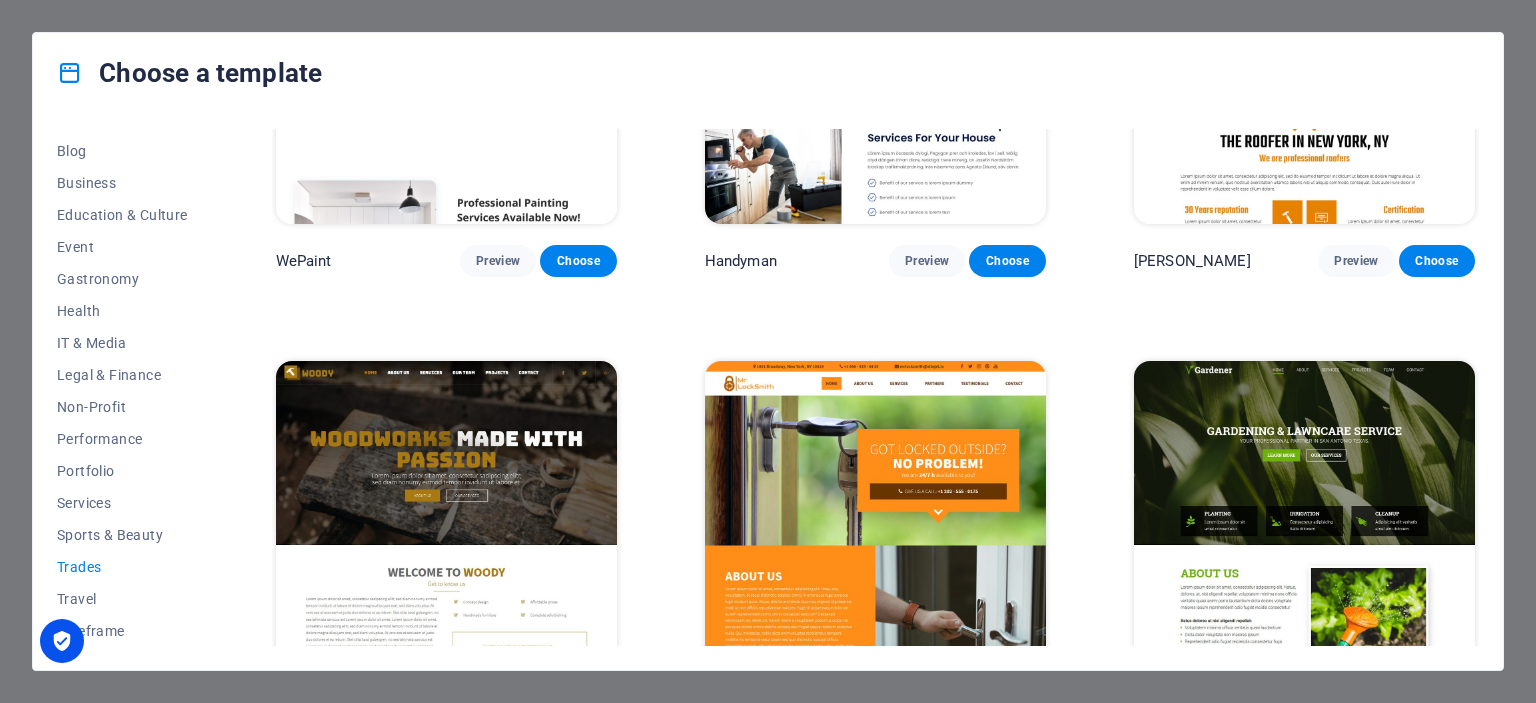 scroll, scrollTop: 0, scrollLeft: 0, axis: both 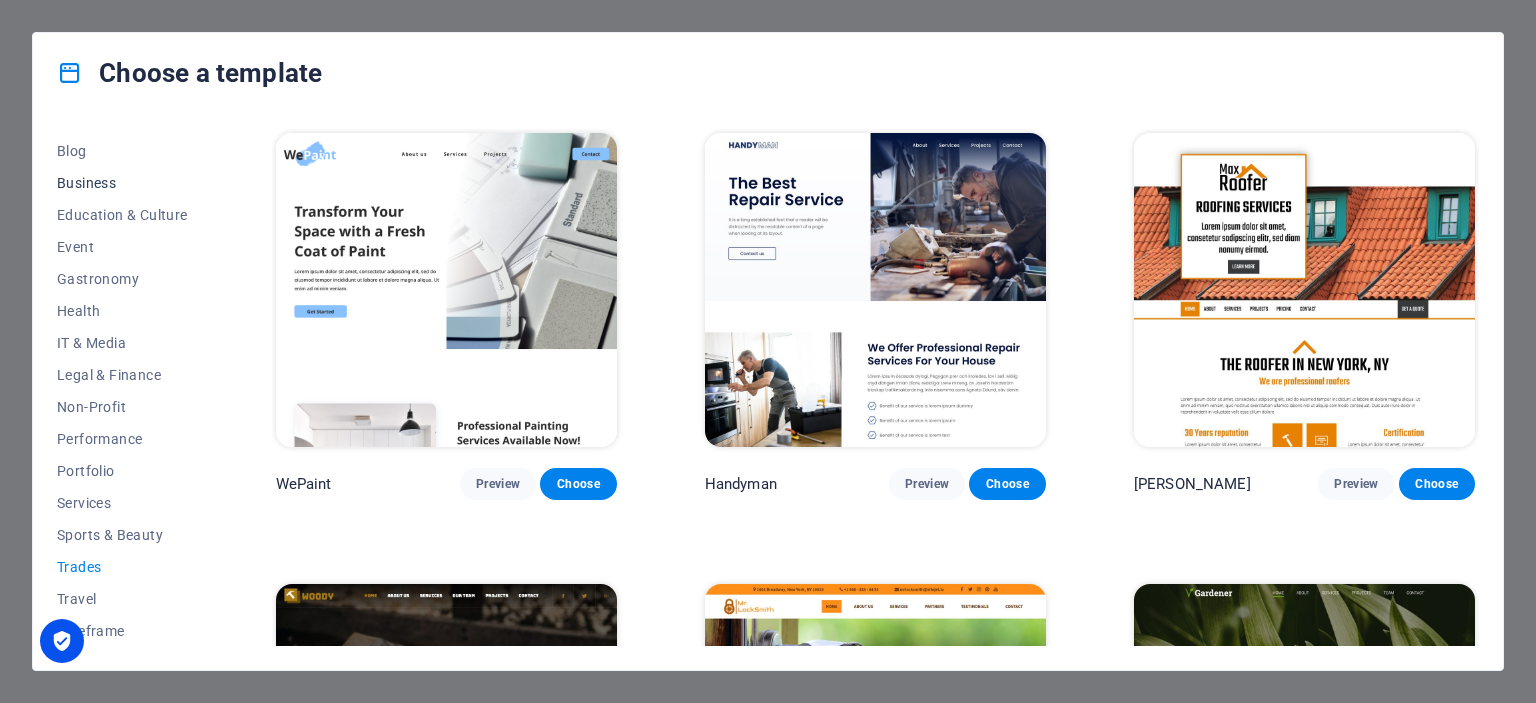 click on "Business" at bounding box center [122, 183] 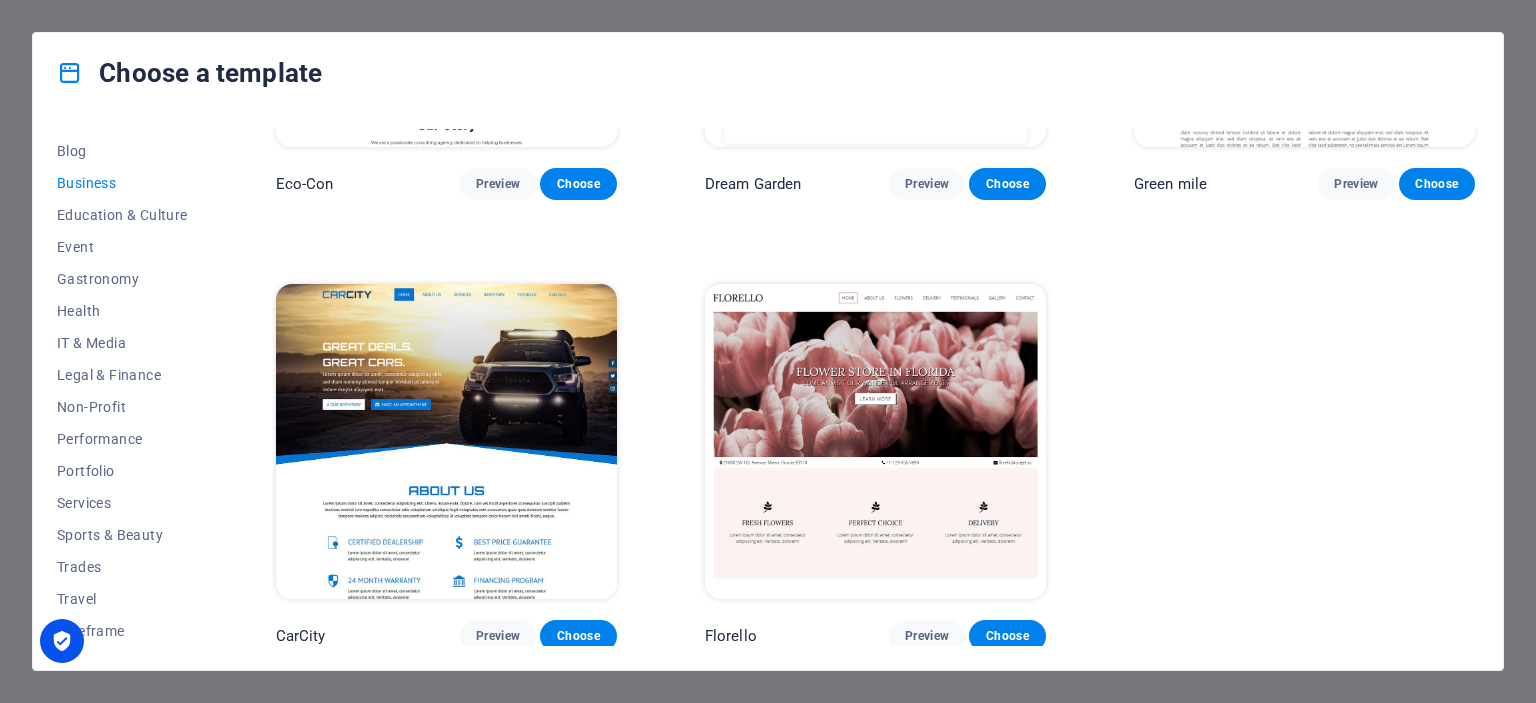 scroll, scrollTop: 0, scrollLeft: 0, axis: both 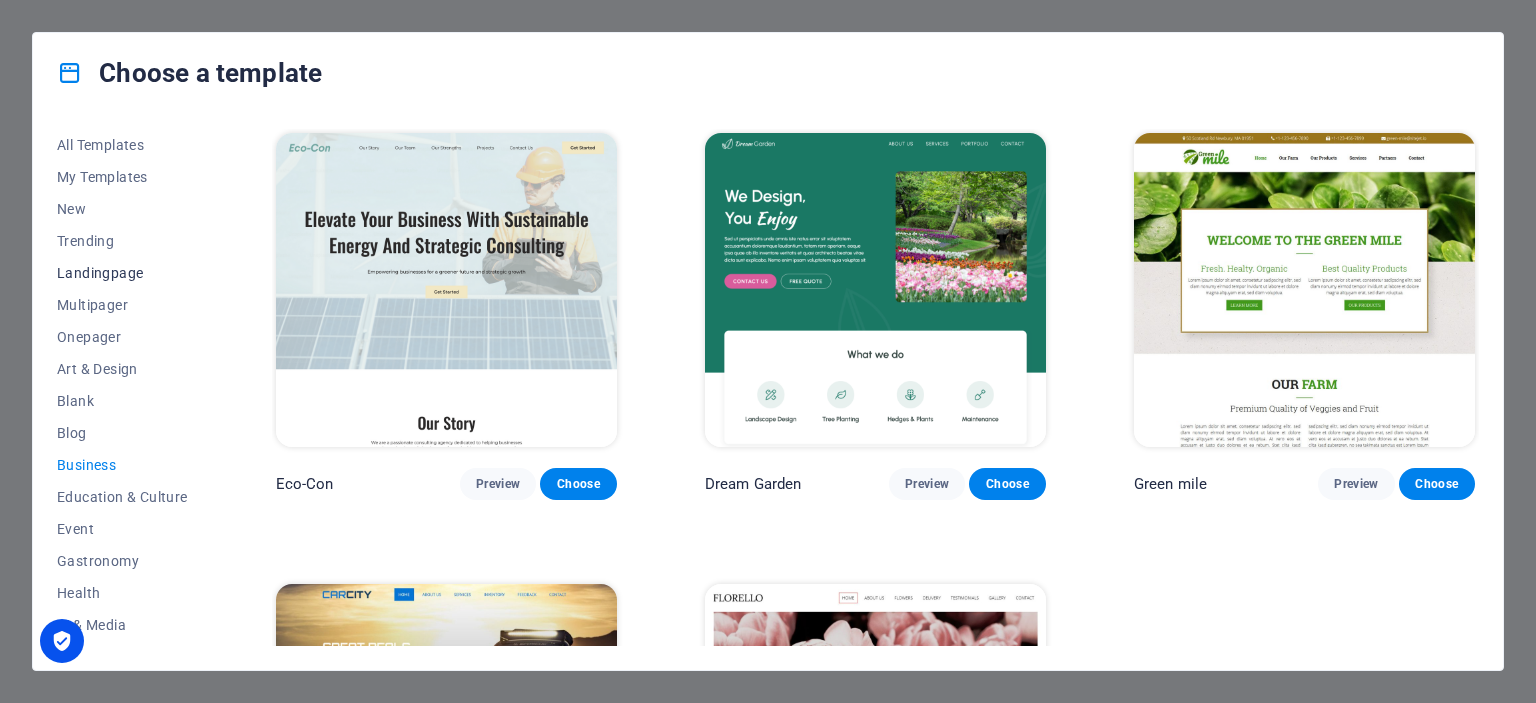 click on "Landingpage" at bounding box center (122, 273) 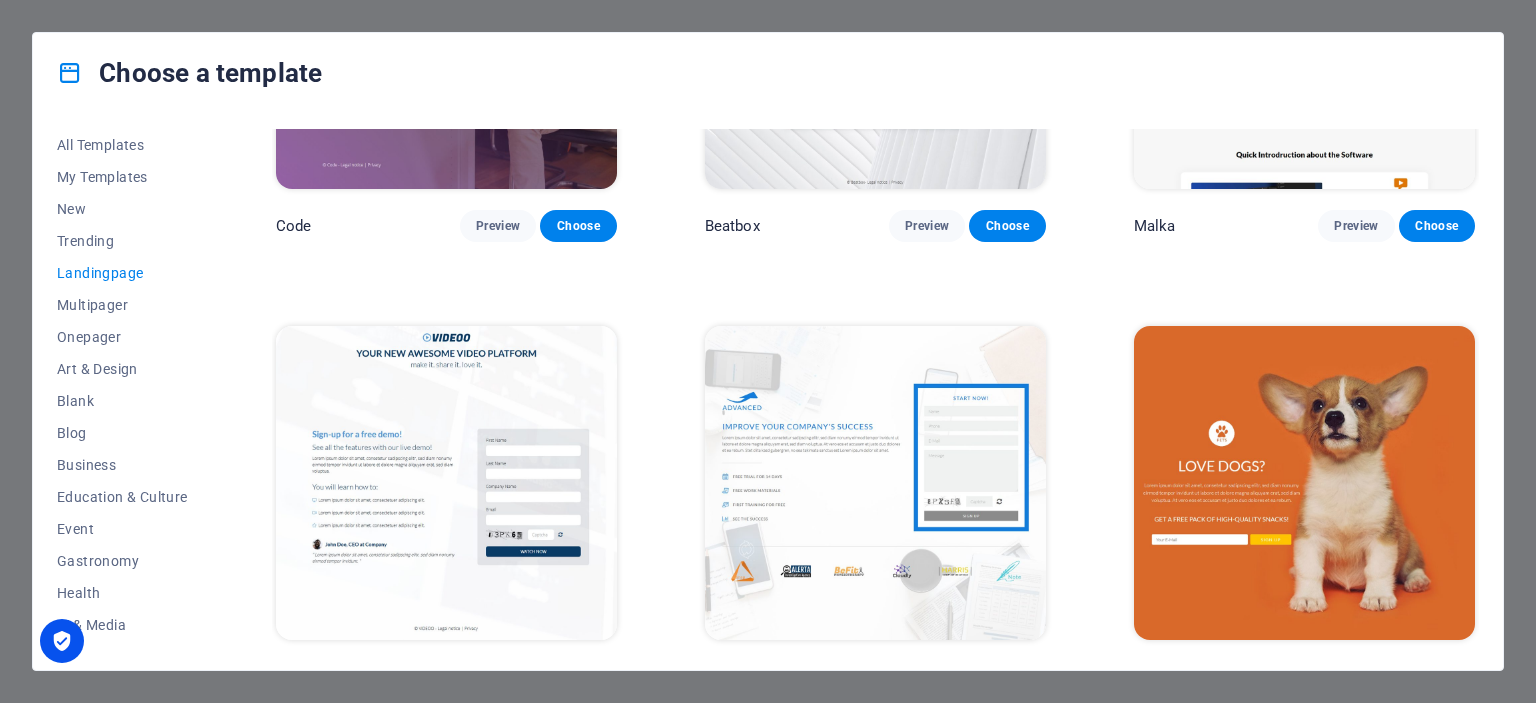 scroll, scrollTop: 0, scrollLeft: 0, axis: both 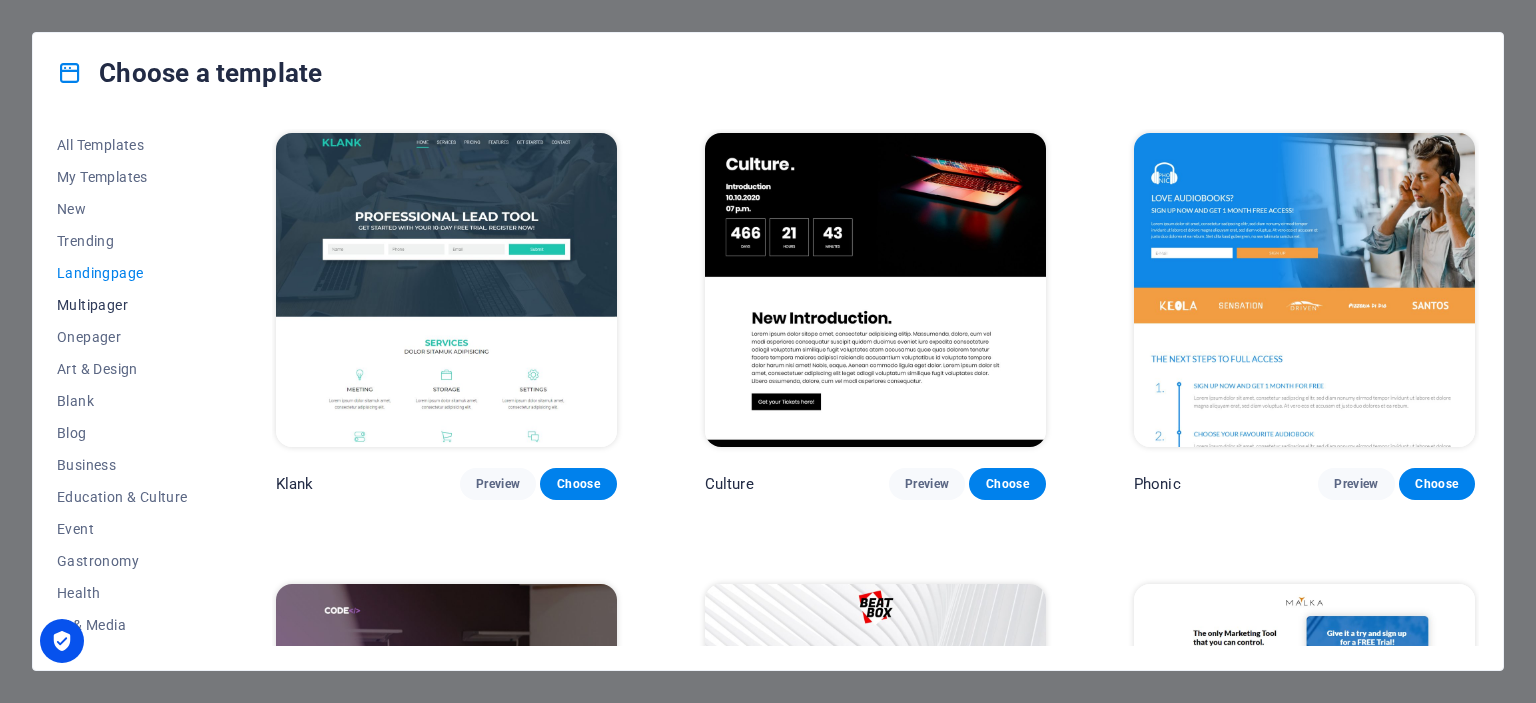 click on "Multipager" at bounding box center (122, 305) 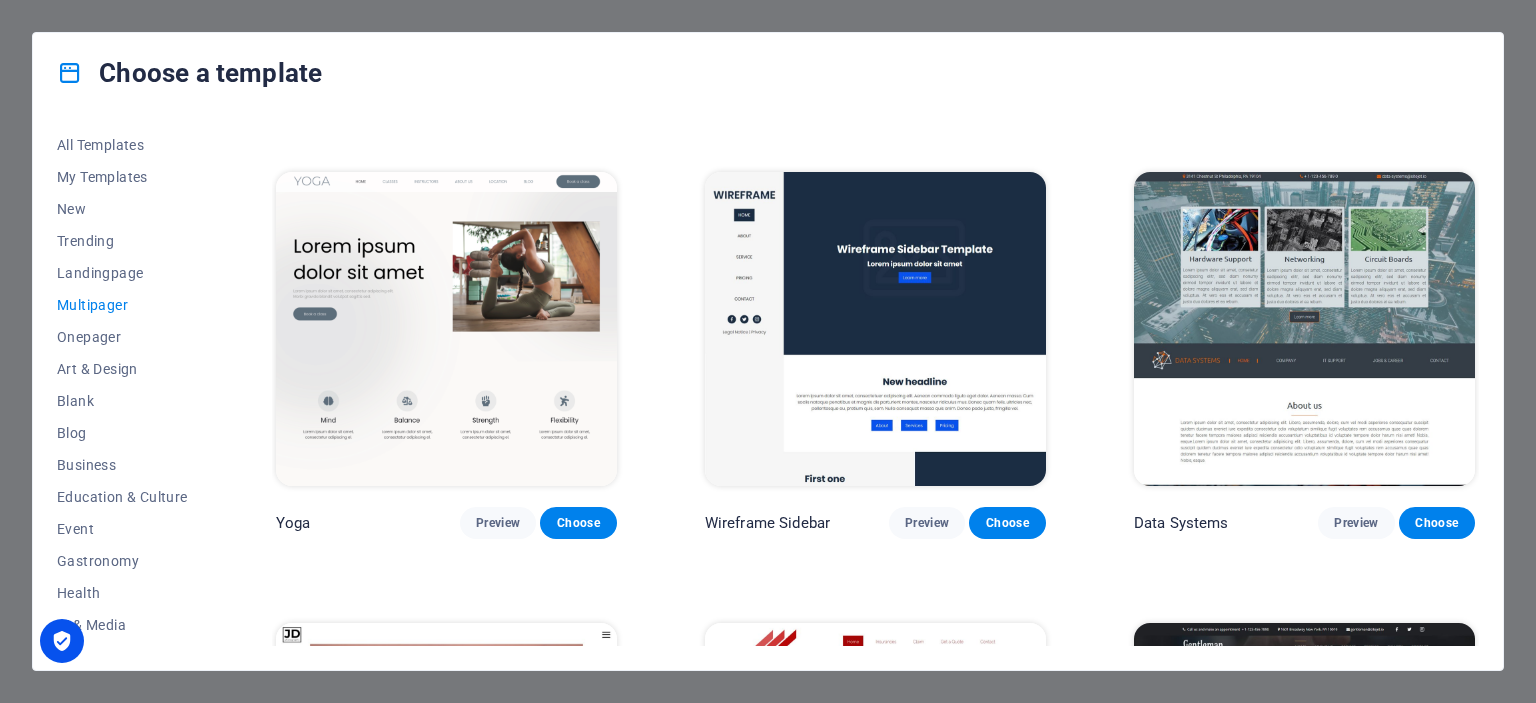 scroll, scrollTop: 4044, scrollLeft: 0, axis: vertical 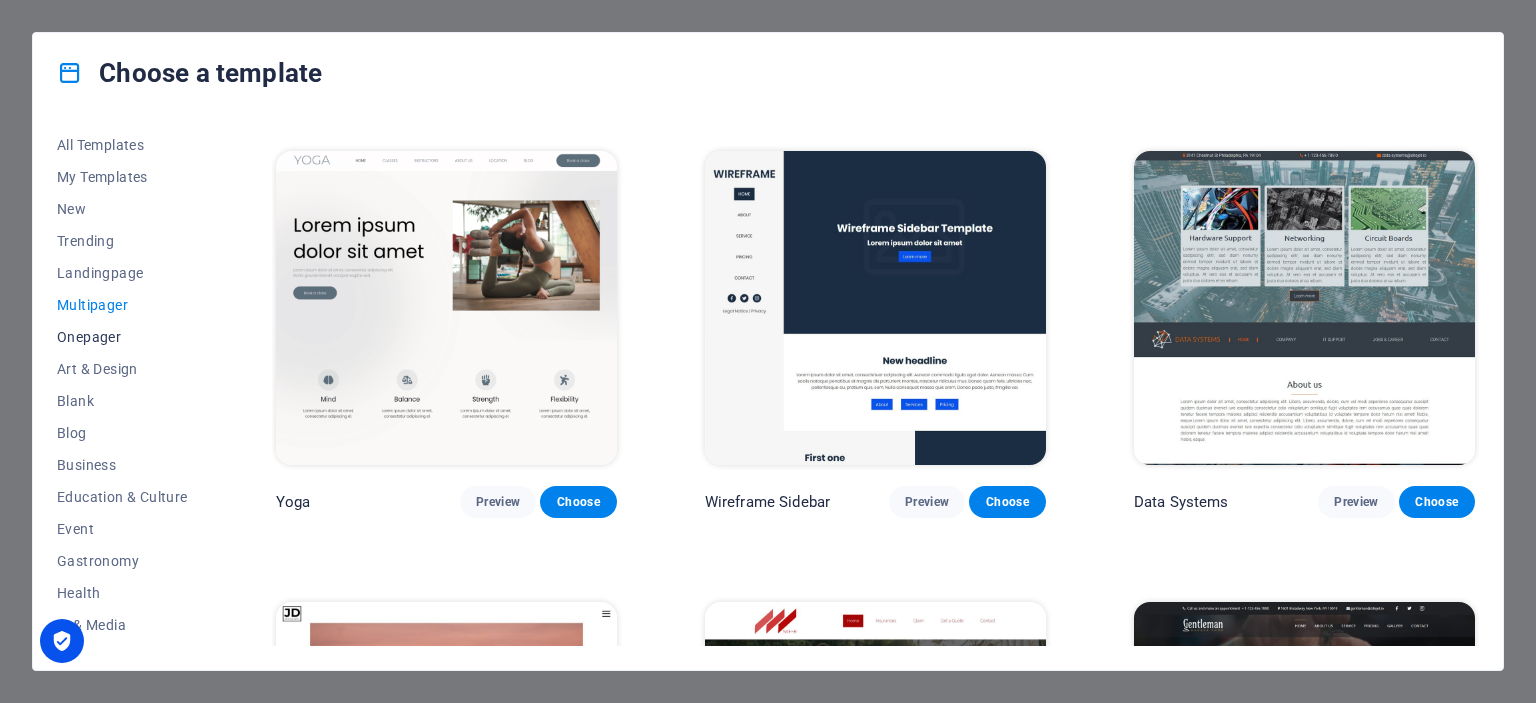 click on "Onepager" at bounding box center (122, 337) 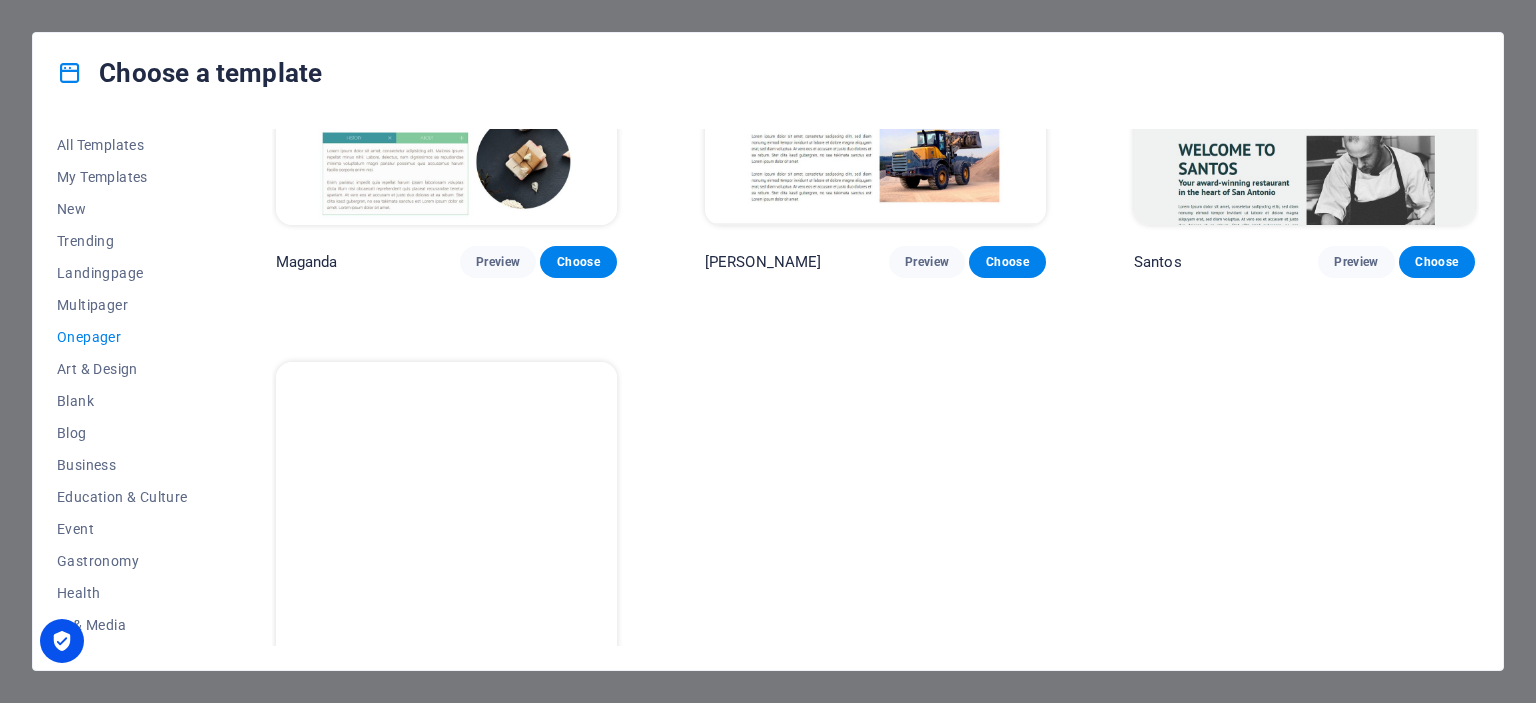 scroll, scrollTop: 10187, scrollLeft: 0, axis: vertical 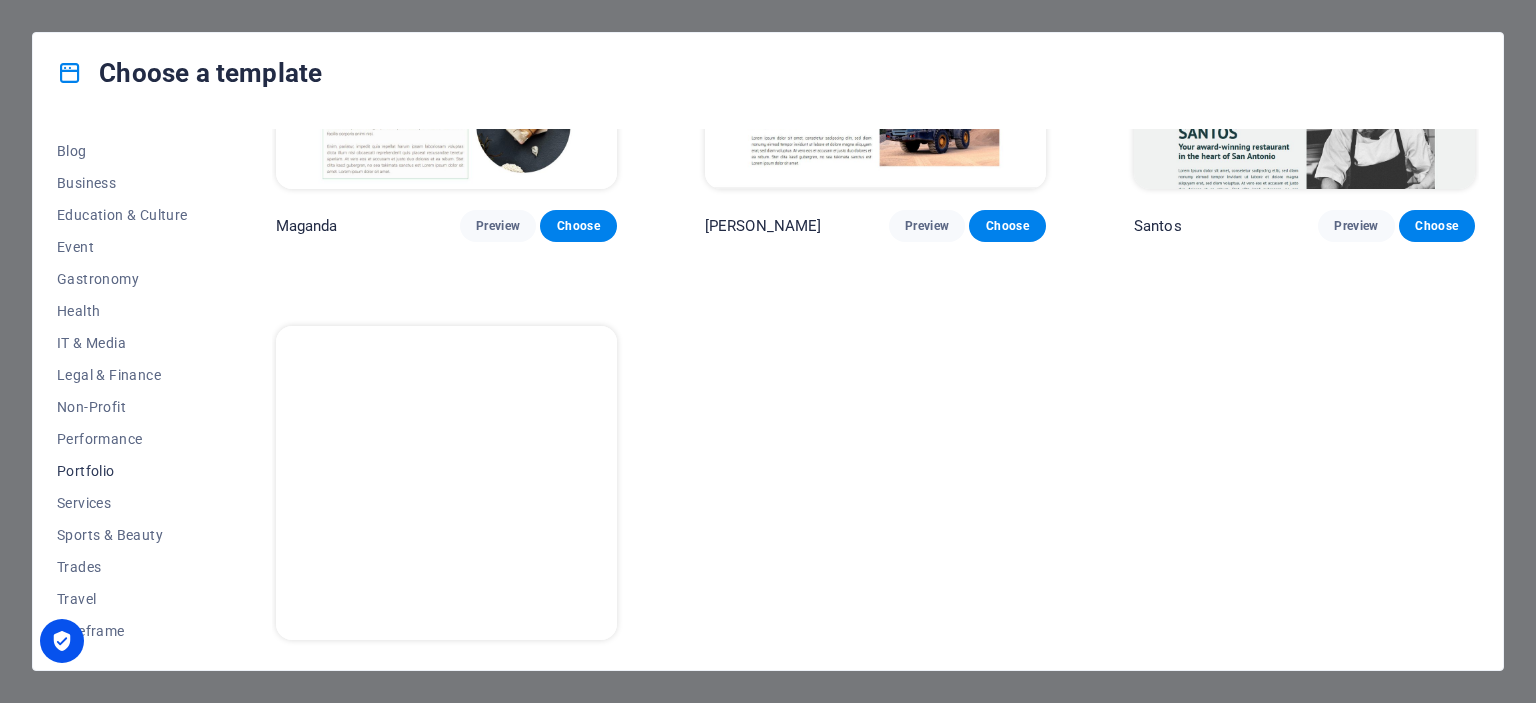 click on "Portfolio" at bounding box center [122, 471] 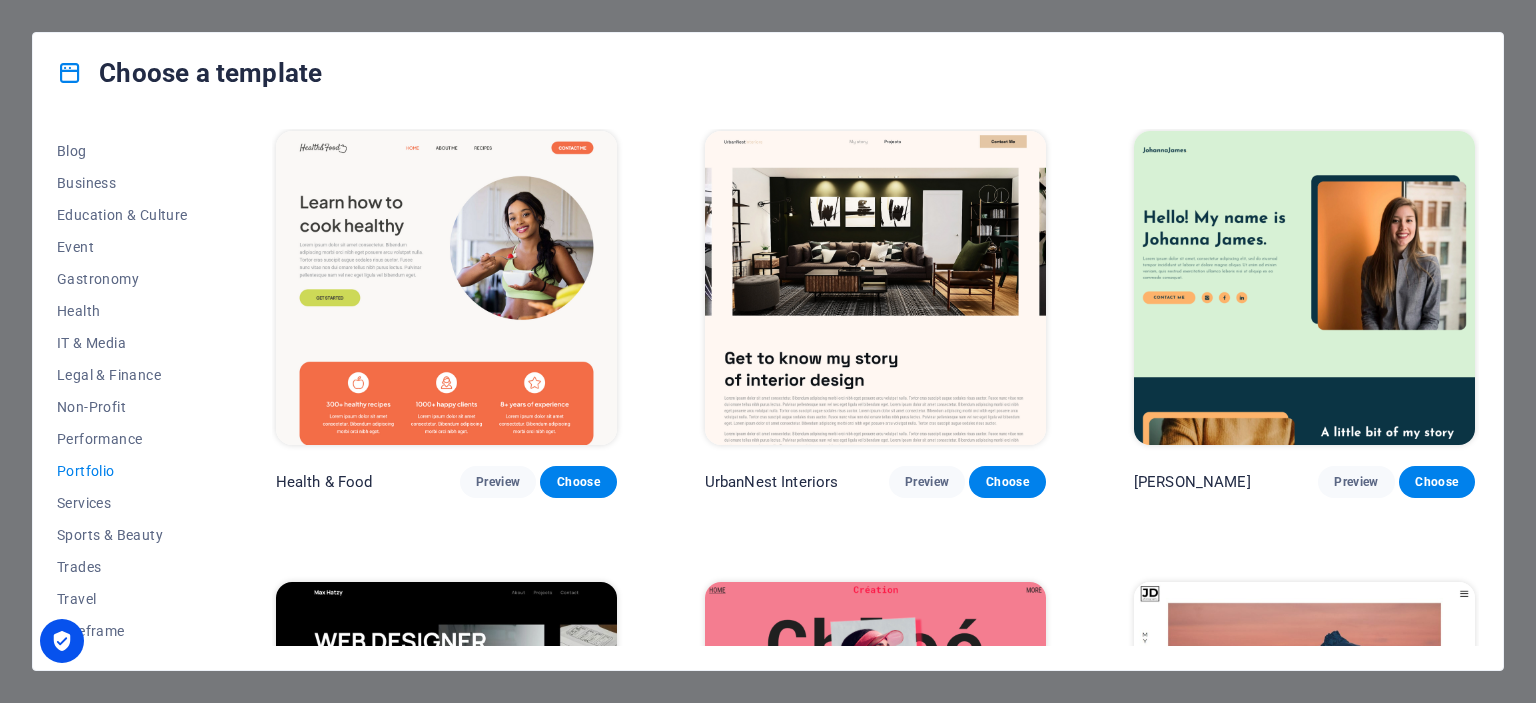 scroll, scrollTop: 750, scrollLeft: 0, axis: vertical 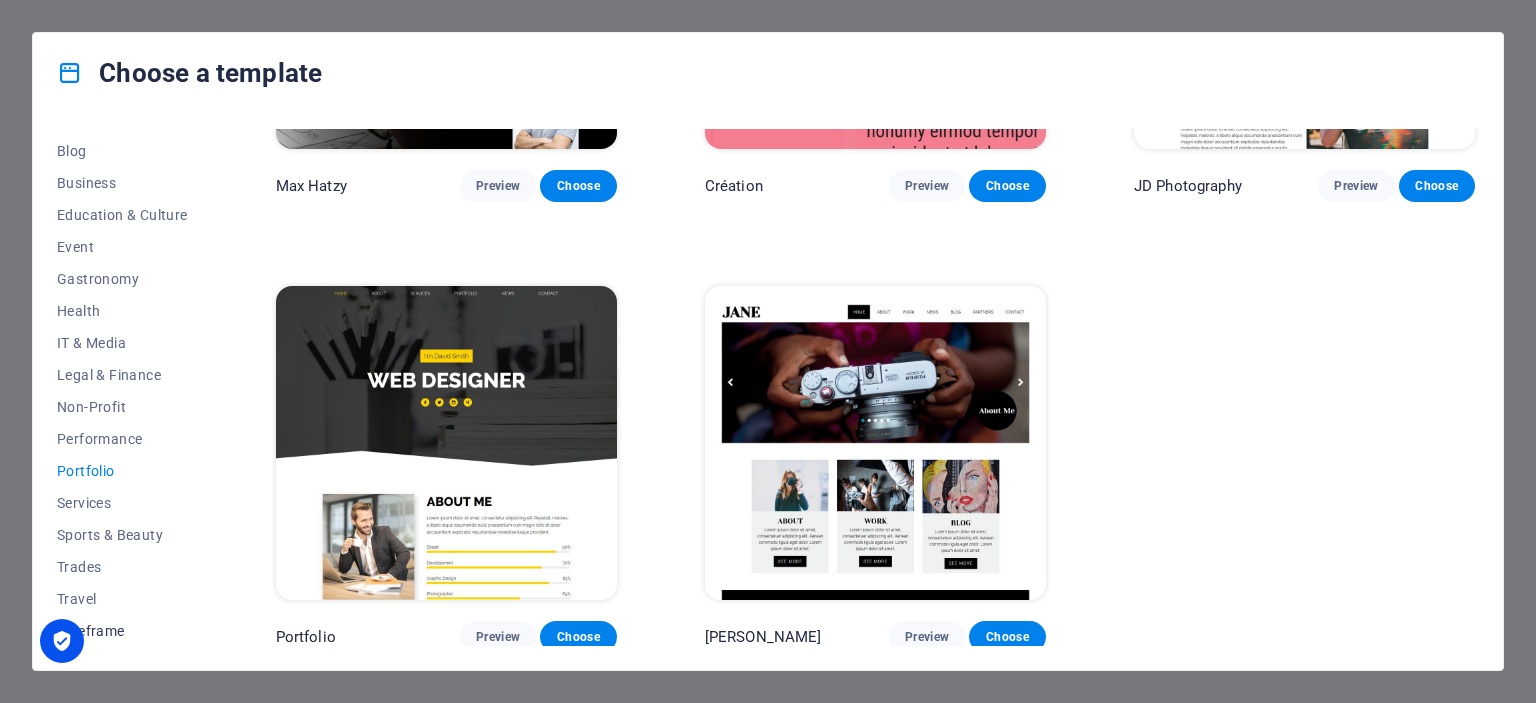 click on "Wireframe" at bounding box center (122, 631) 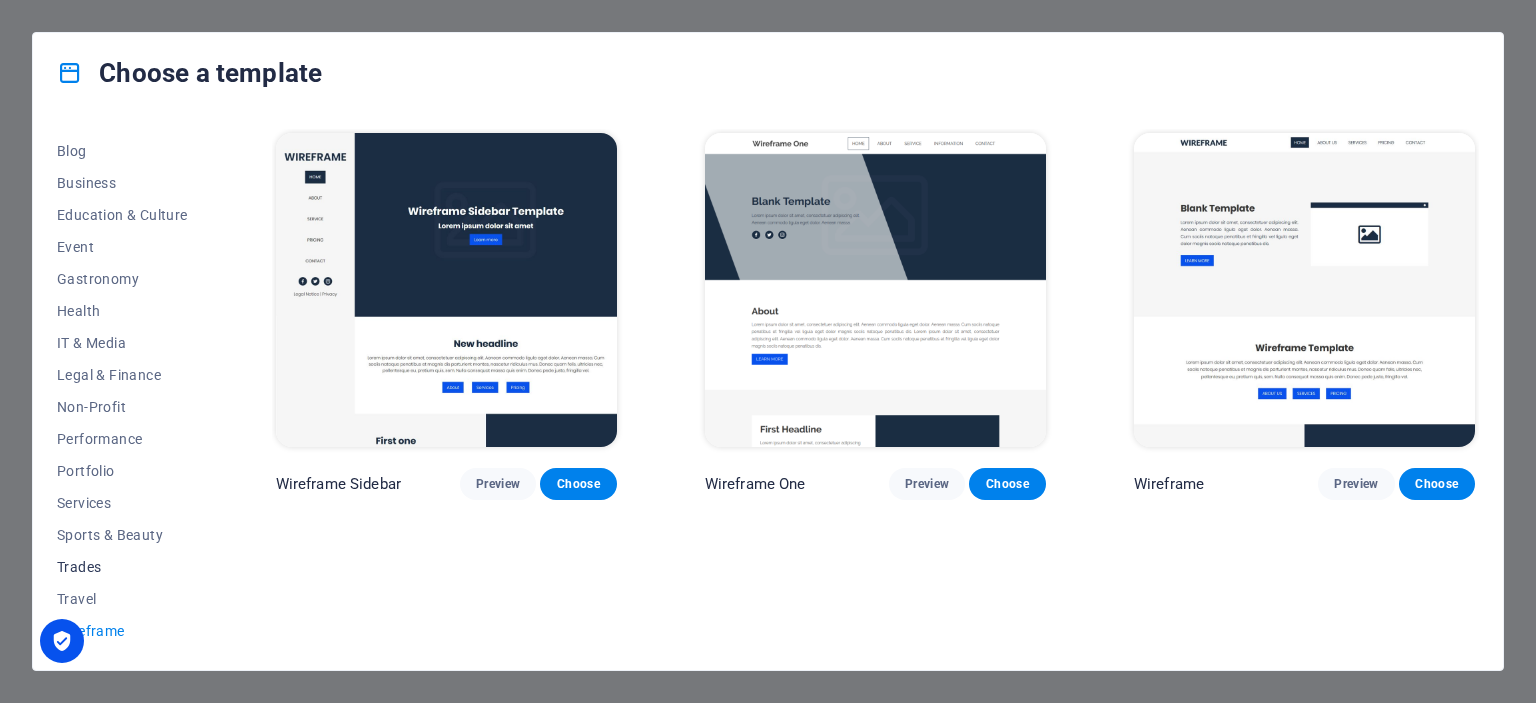click on "Trades" at bounding box center (122, 567) 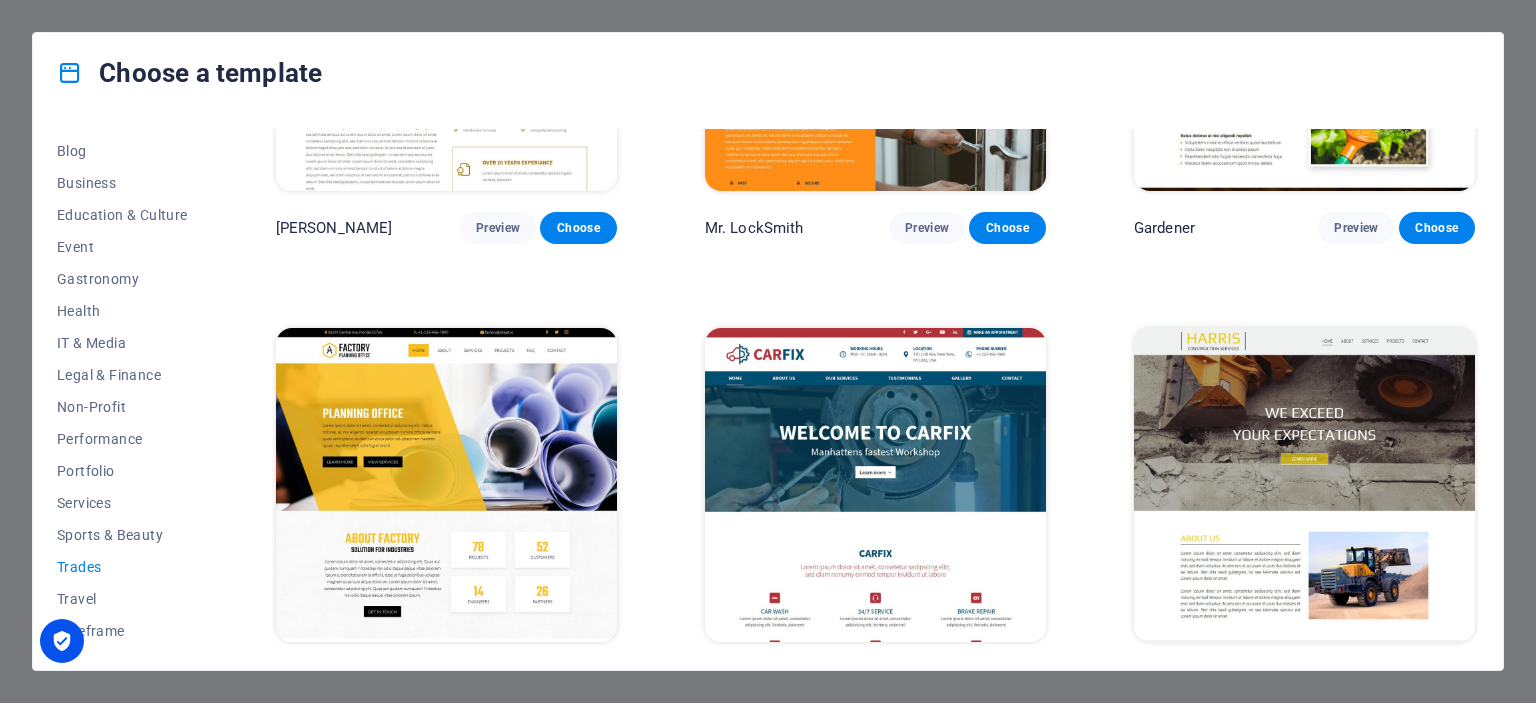 scroll, scrollTop: 0, scrollLeft: 0, axis: both 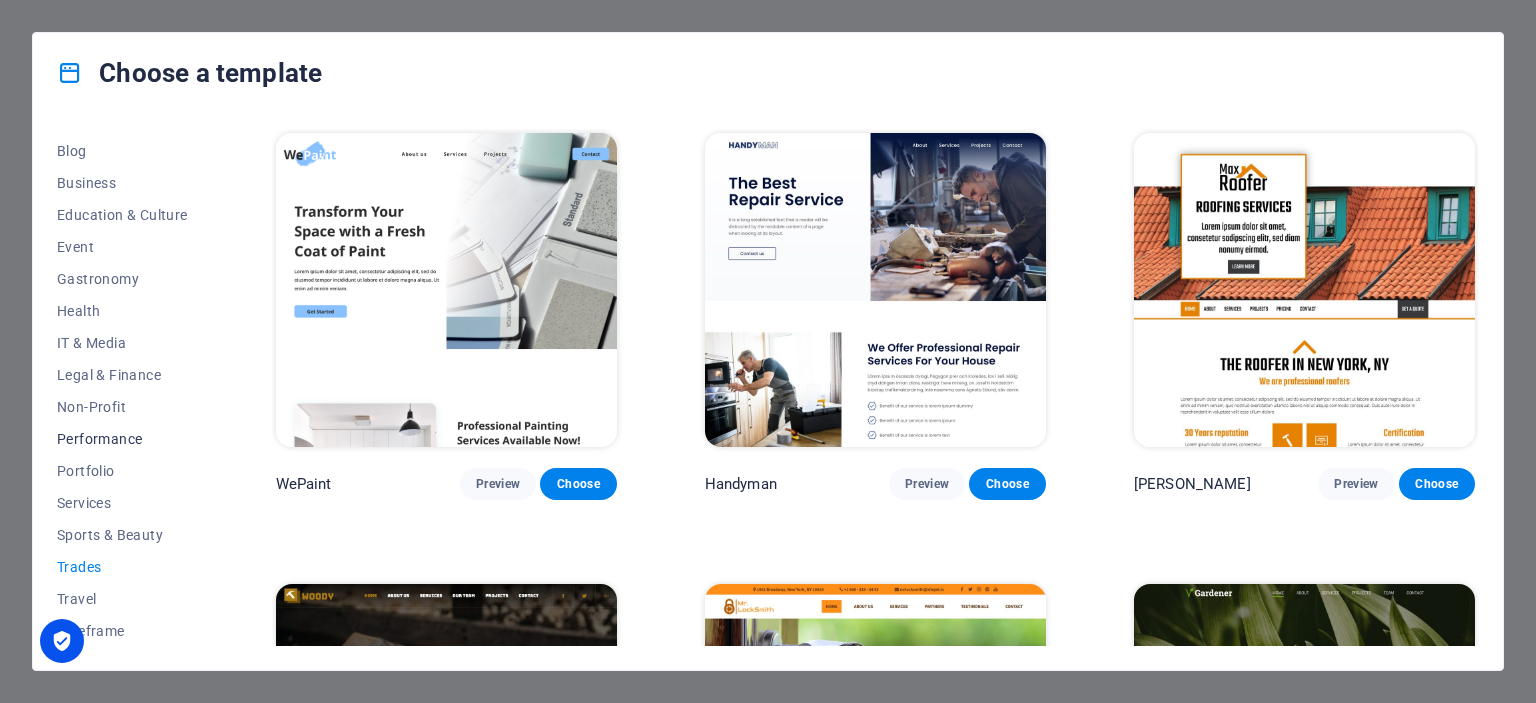 click on "Performance" at bounding box center (122, 439) 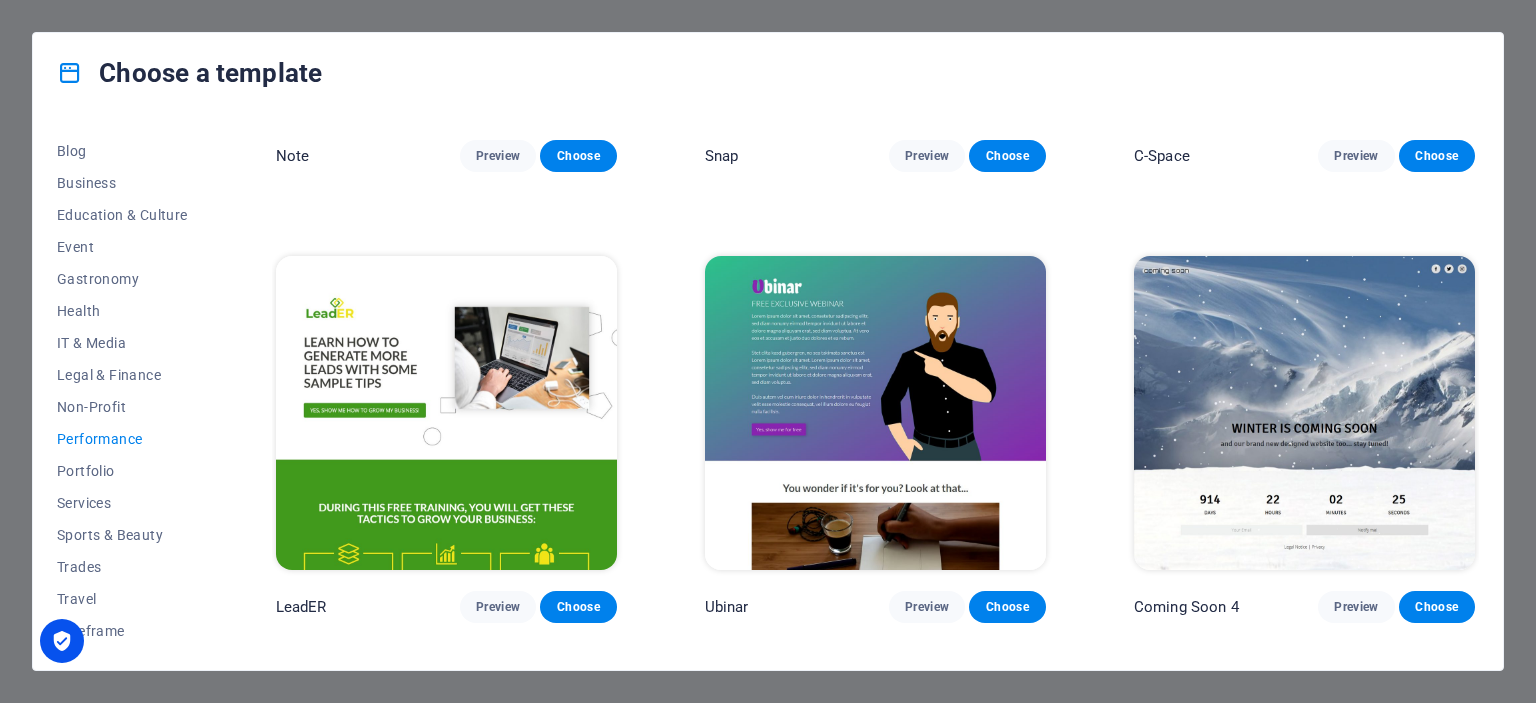 scroll, scrollTop: 1680, scrollLeft: 0, axis: vertical 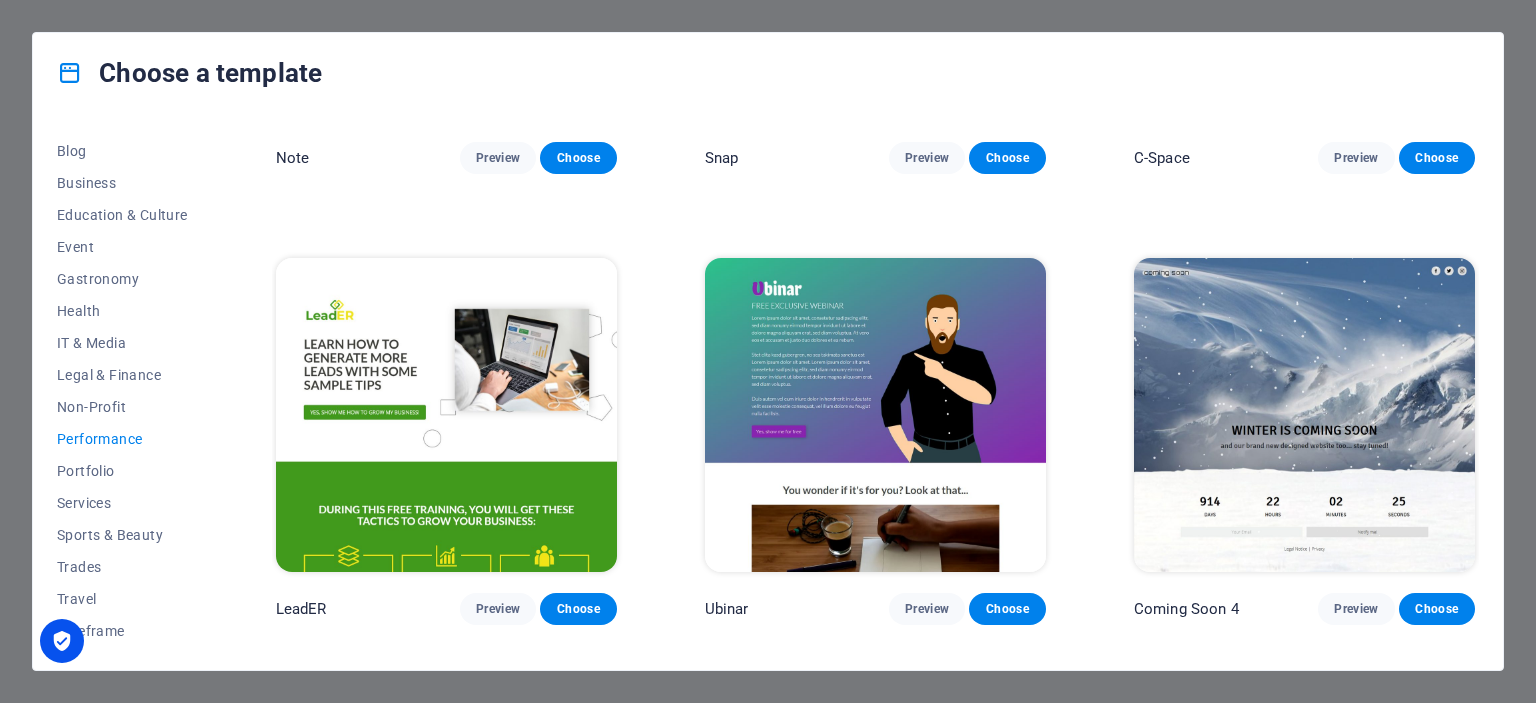 click at bounding box center [1304, 415] 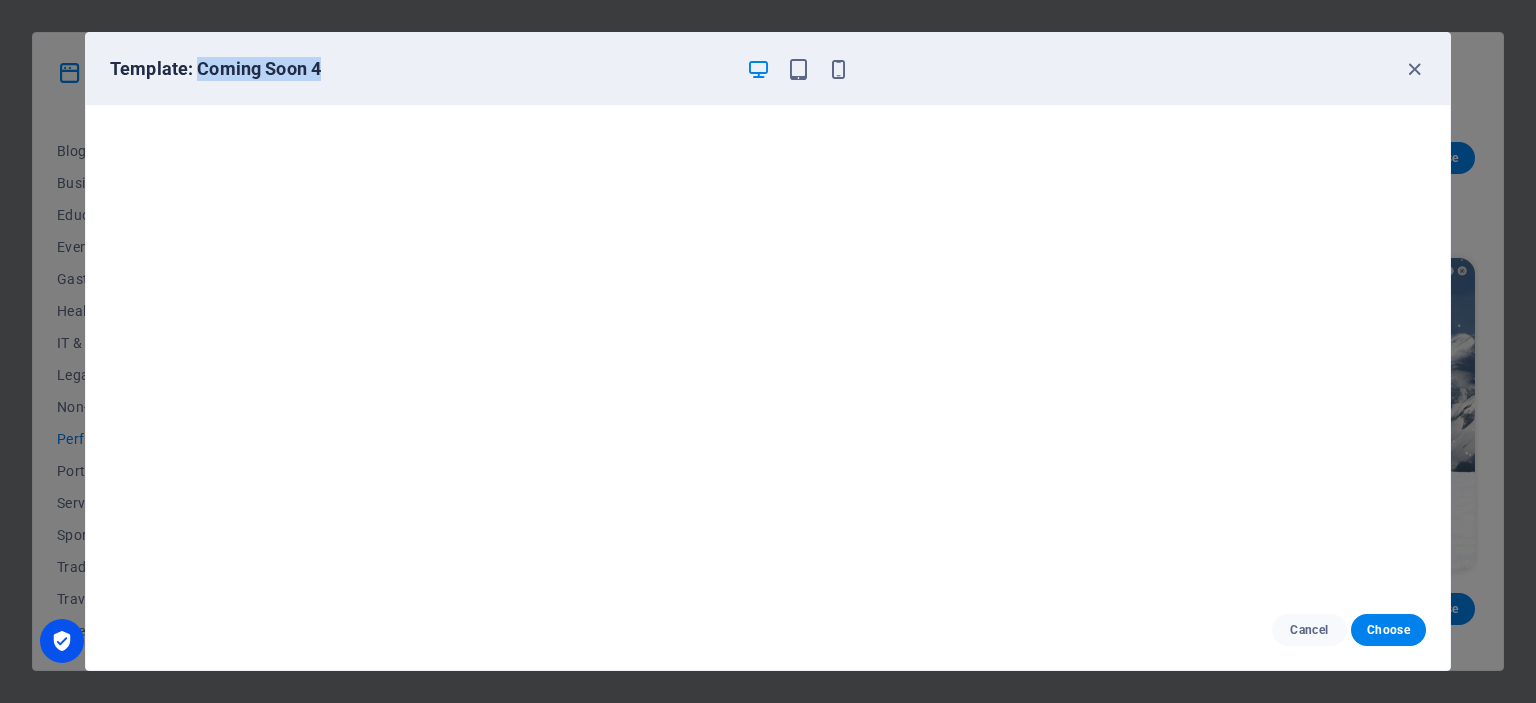 drag, startPoint x: 201, startPoint y: 71, endPoint x: 351, endPoint y: 89, distance: 151.07614 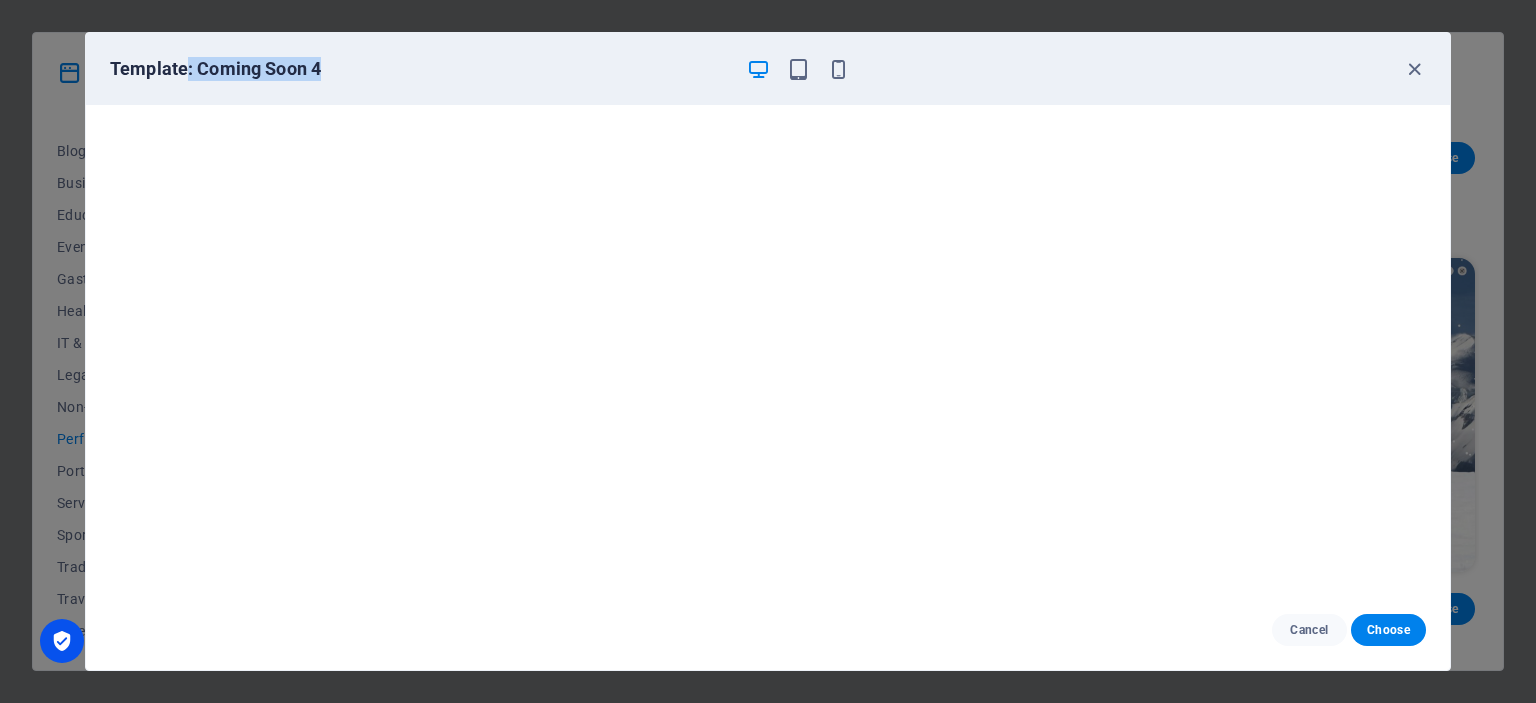 drag, startPoint x: 351, startPoint y: 89, endPoint x: 176, endPoint y: 71, distance: 175.92328 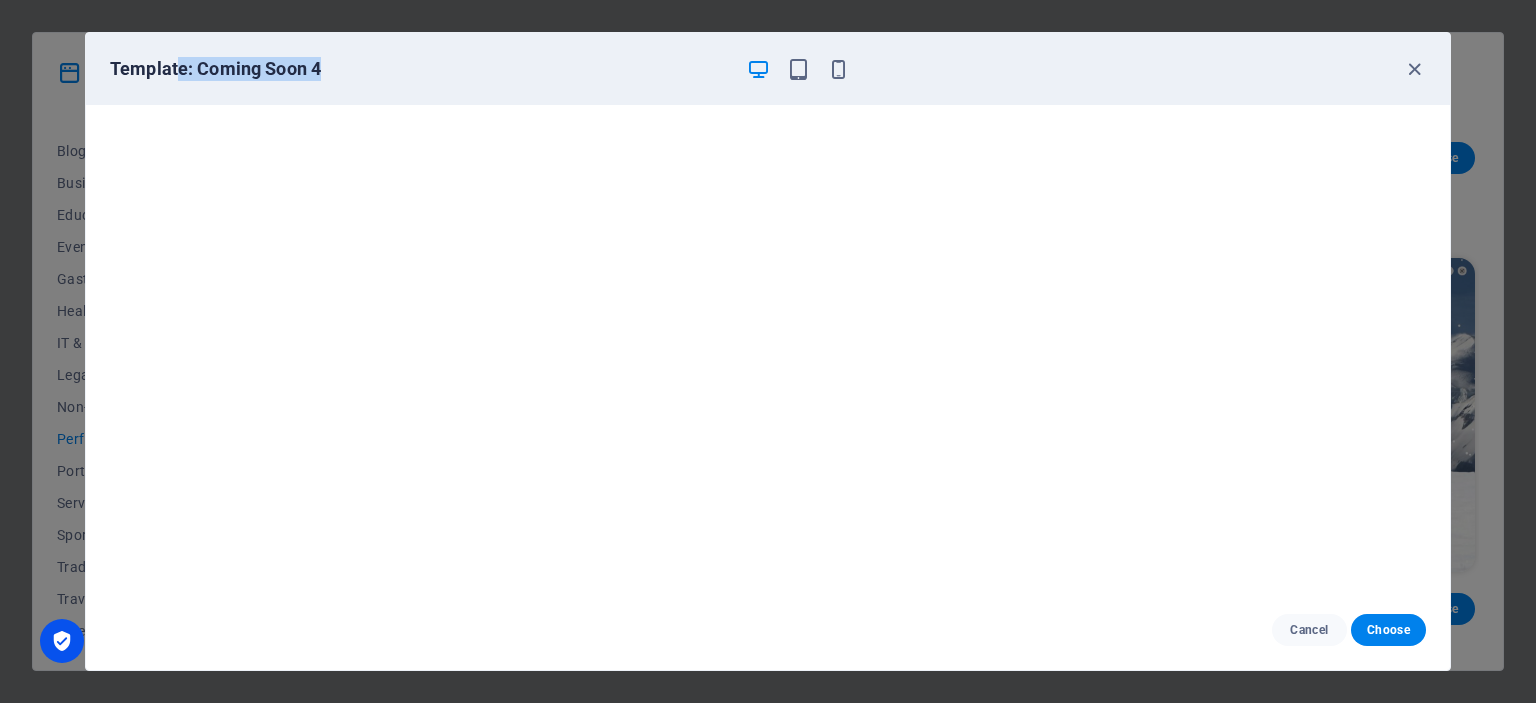 click on "Template: Coming Soon 4" at bounding box center (420, 69) 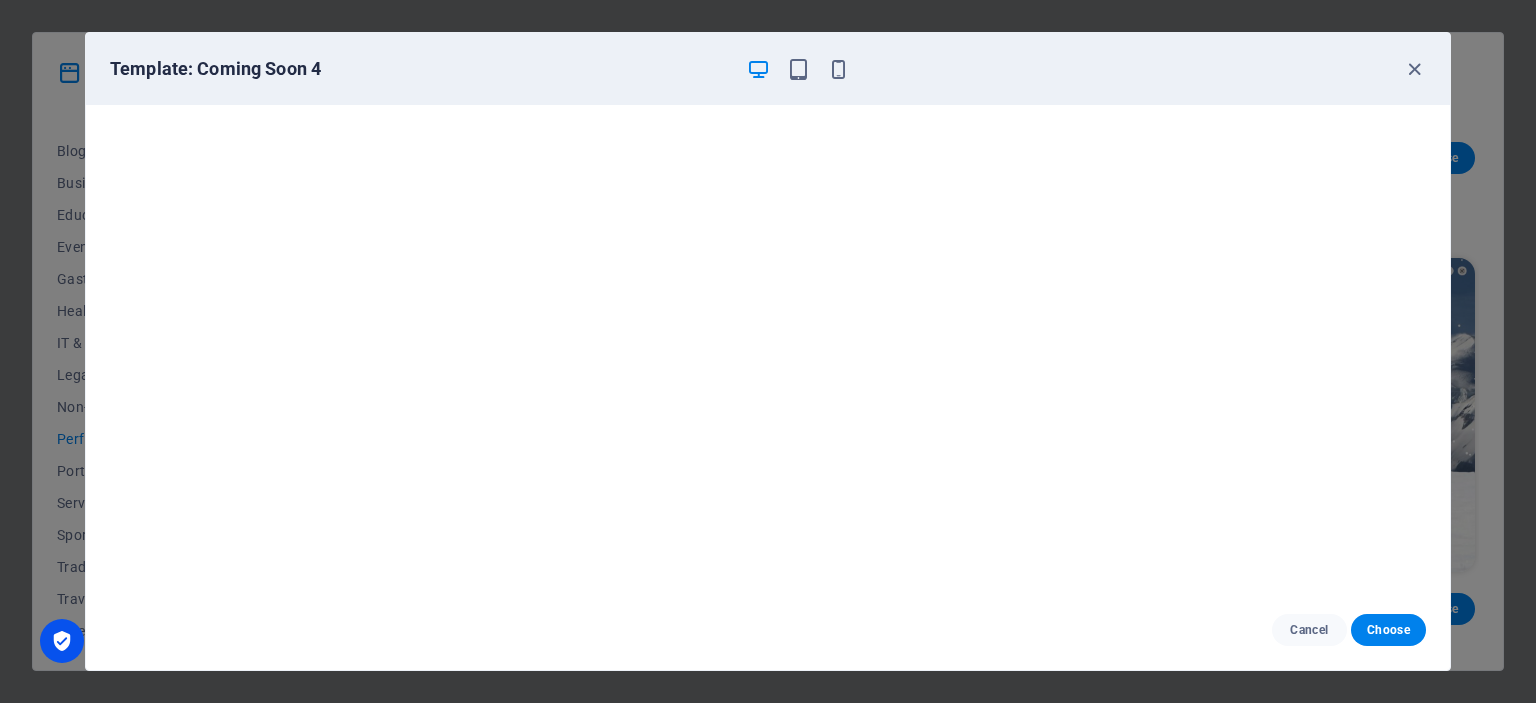 scroll, scrollTop: 0, scrollLeft: 0, axis: both 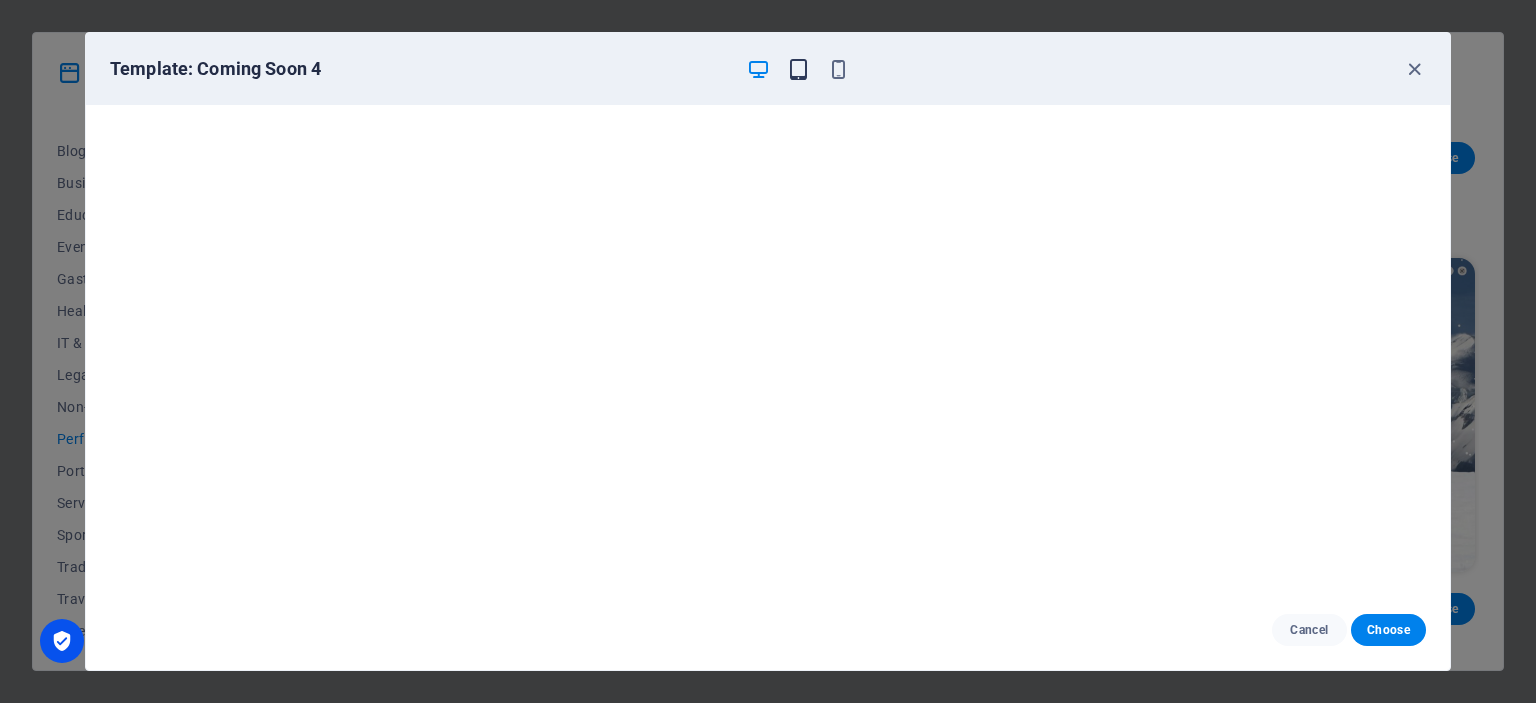 click at bounding box center (798, 69) 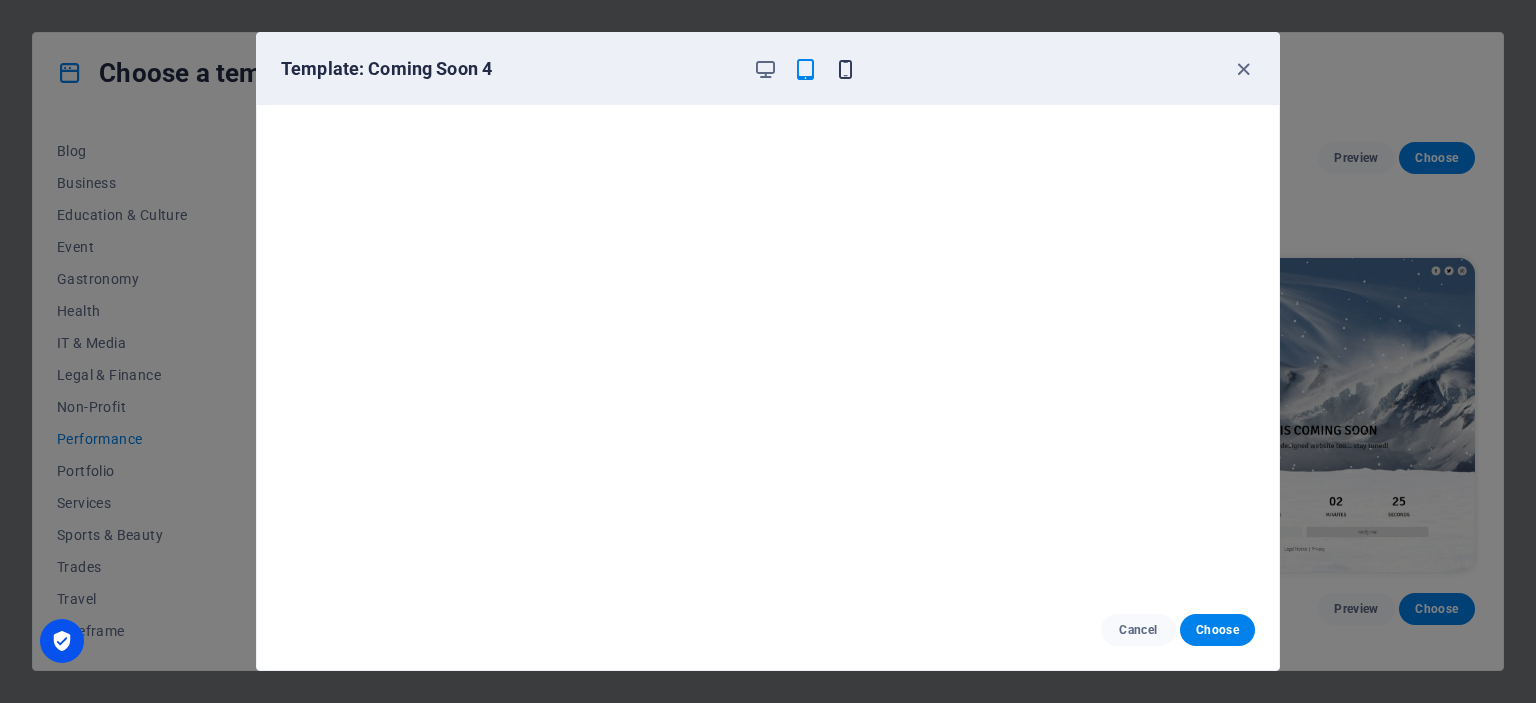 click at bounding box center [845, 69] 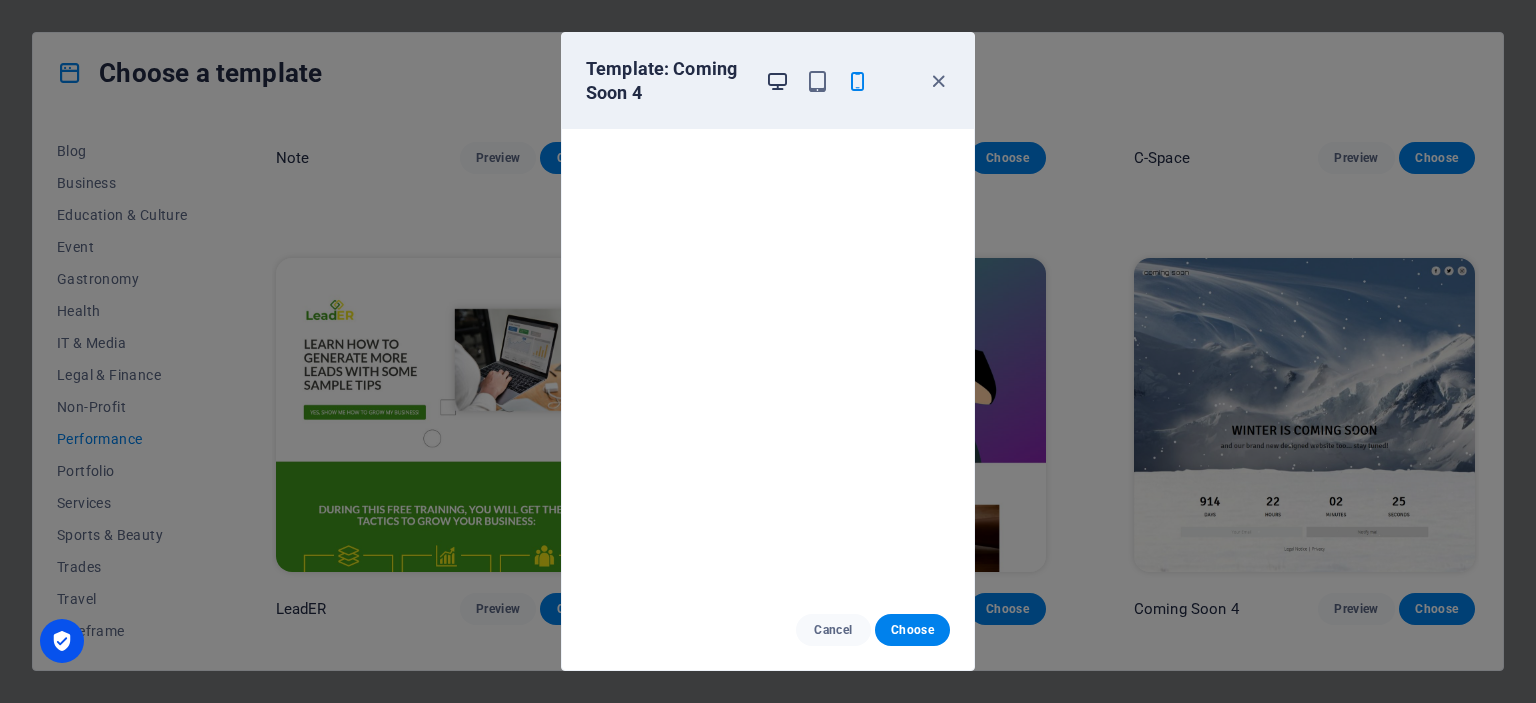 click at bounding box center (777, 81) 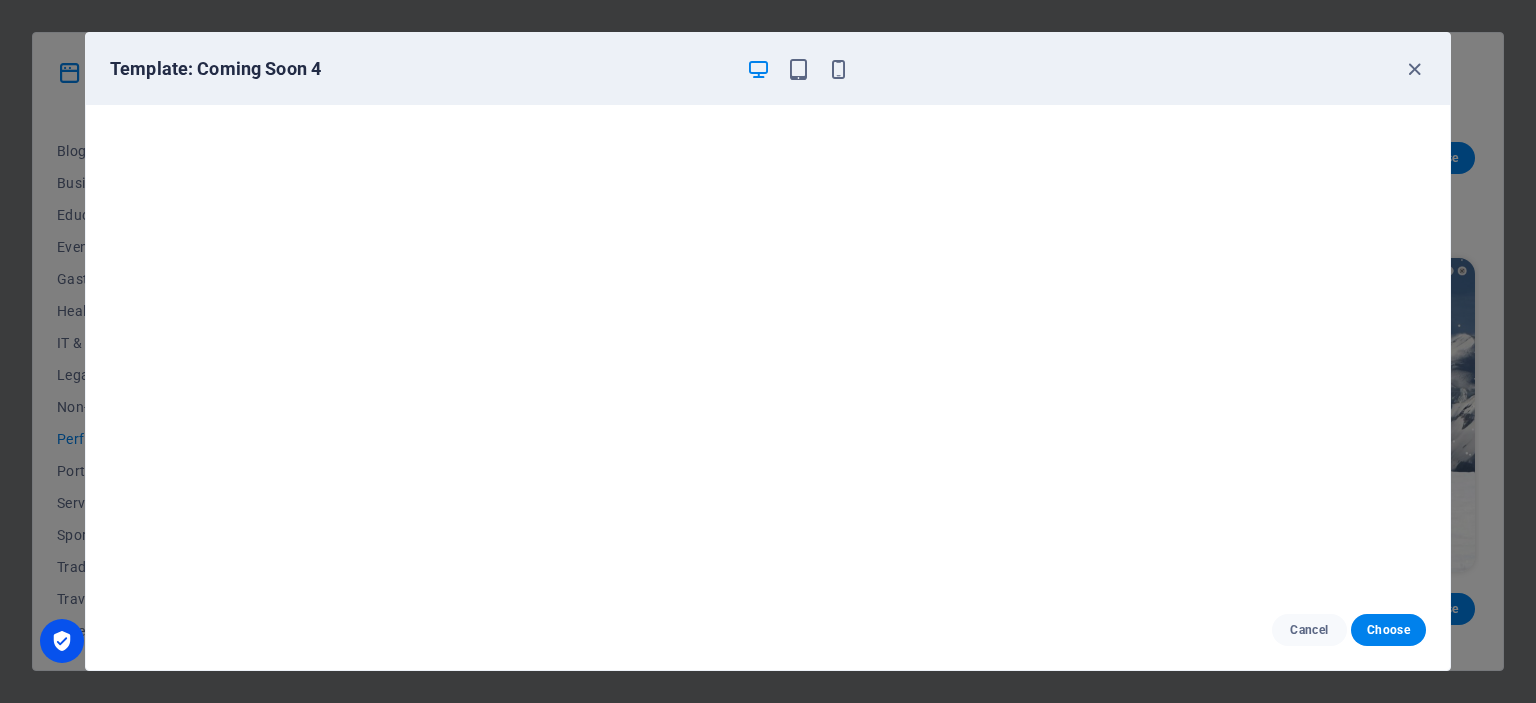 scroll, scrollTop: 5, scrollLeft: 0, axis: vertical 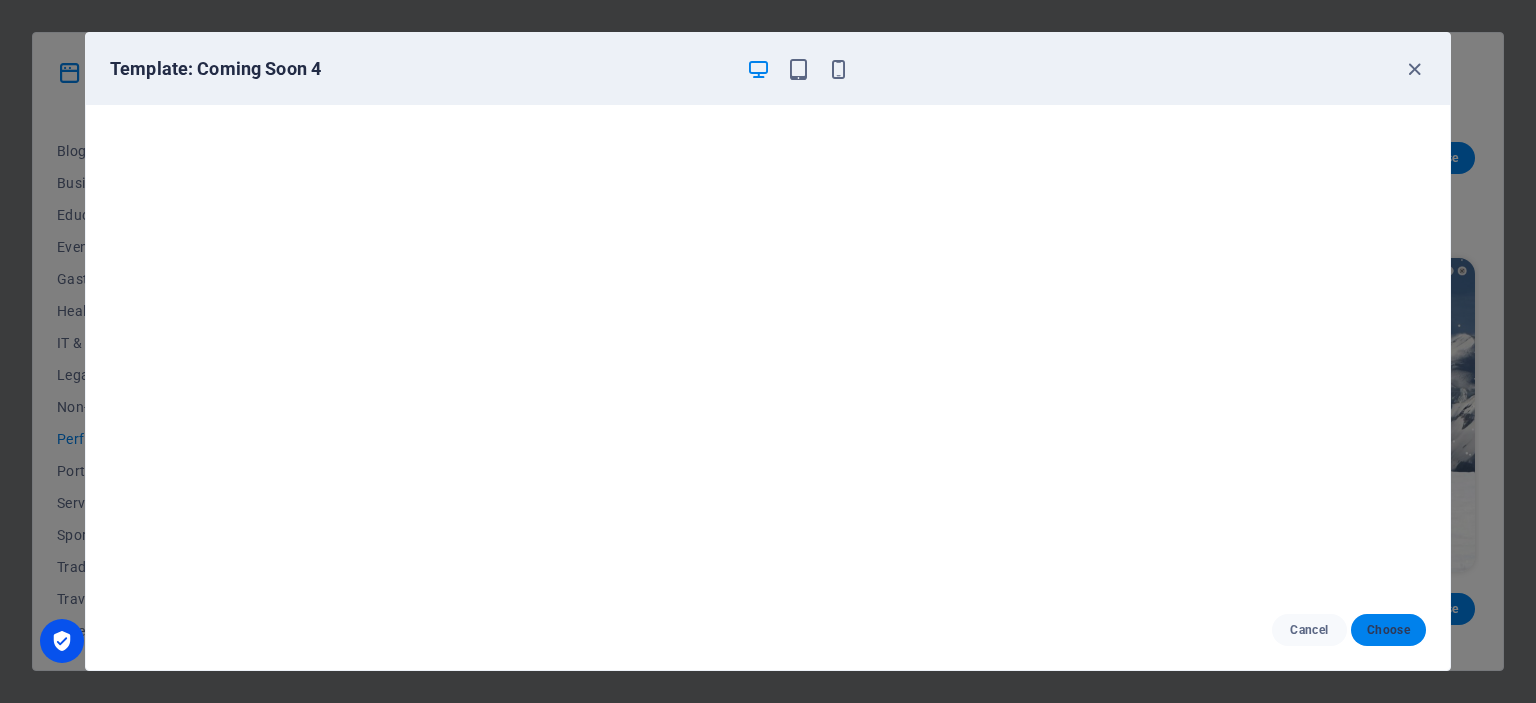 click on "Choose" at bounding box center [1388, 630] 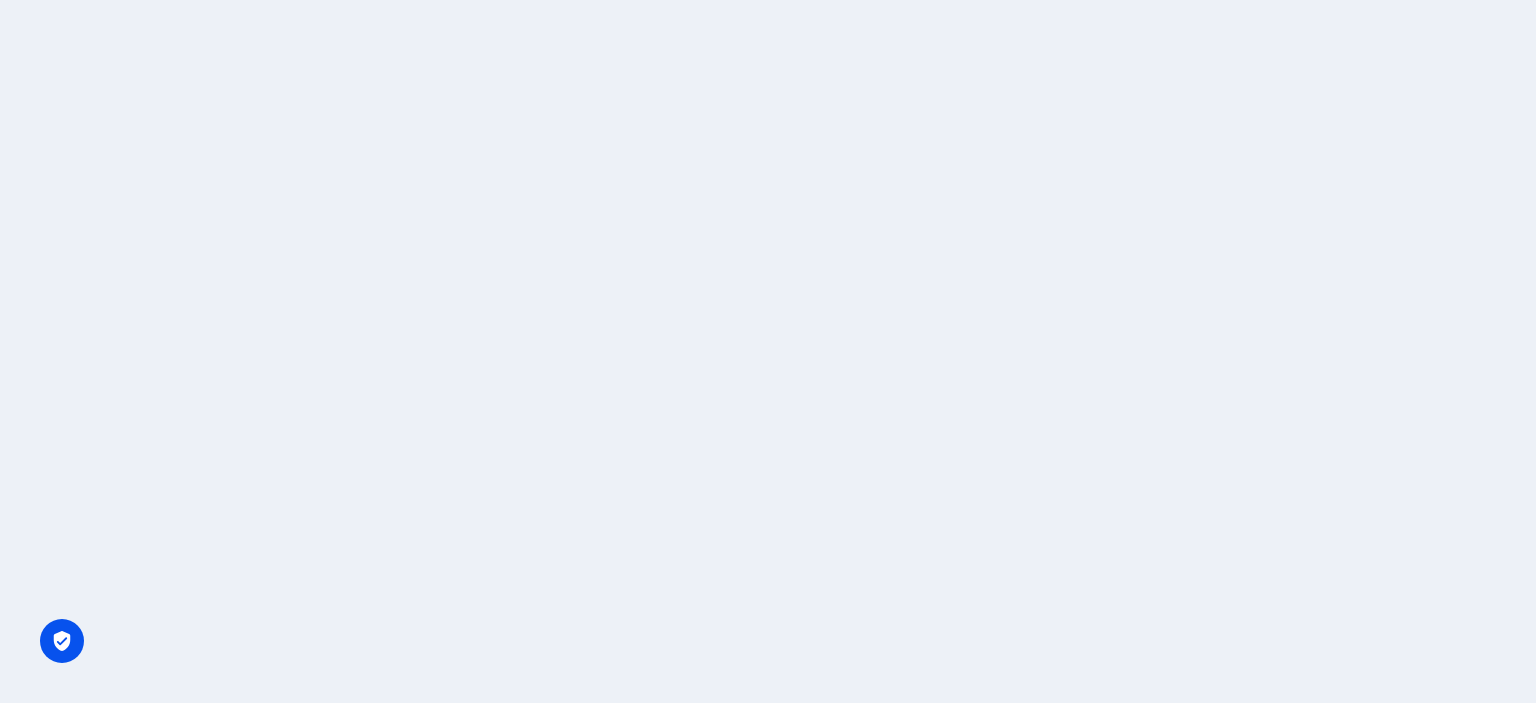 scroll, scrollTop: 0, scrollLeft: 0, axis: both 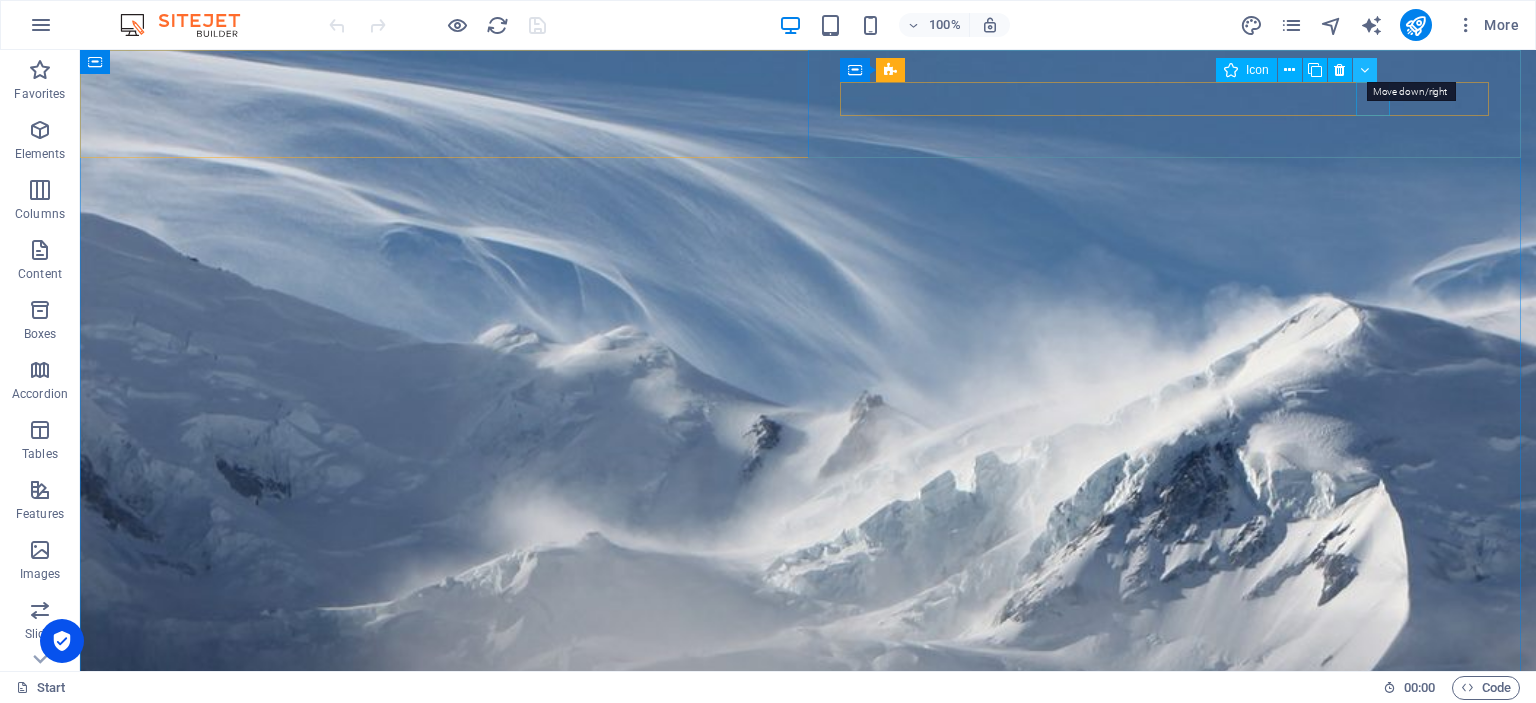 click at bounding box center (1364, 70) 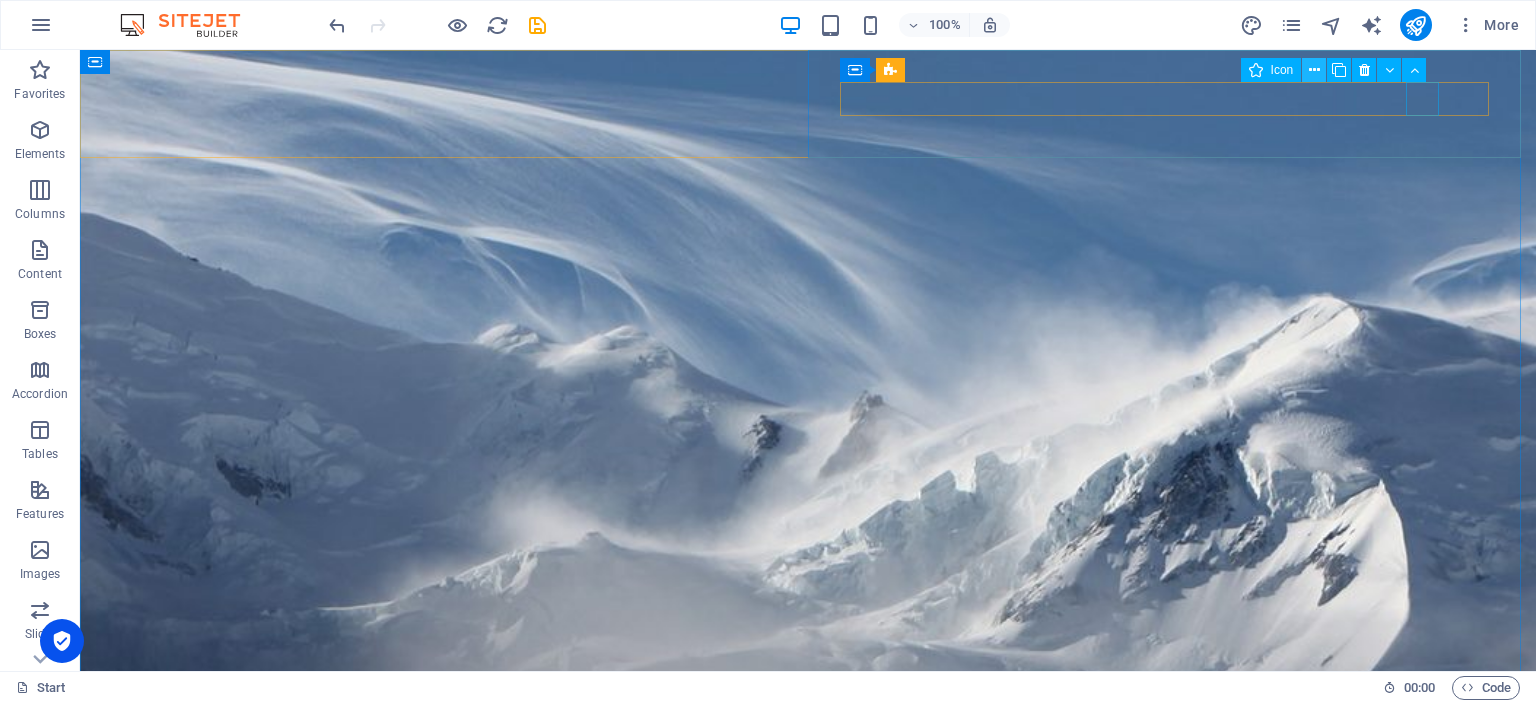 click at bounding box center (1314, 70) 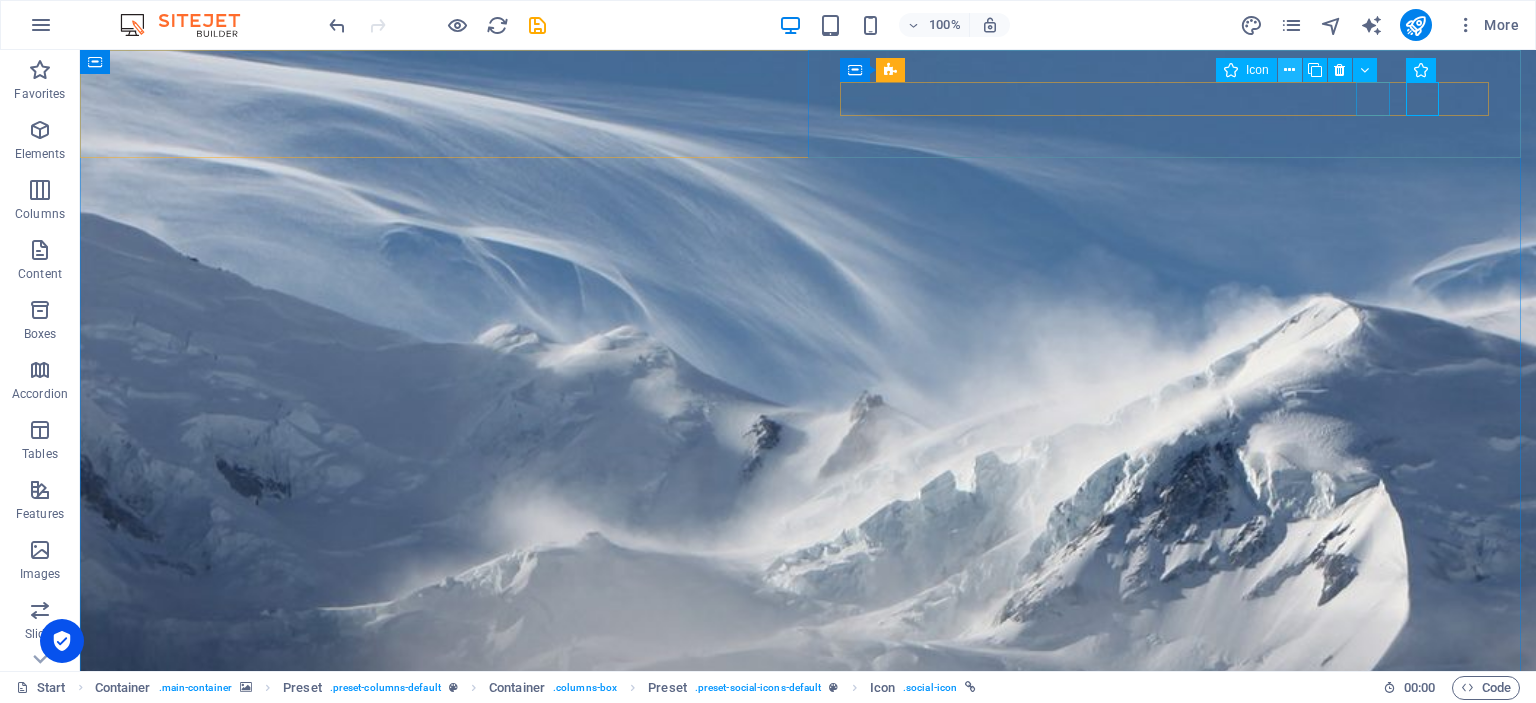 click at bounding box center (1289, 70) 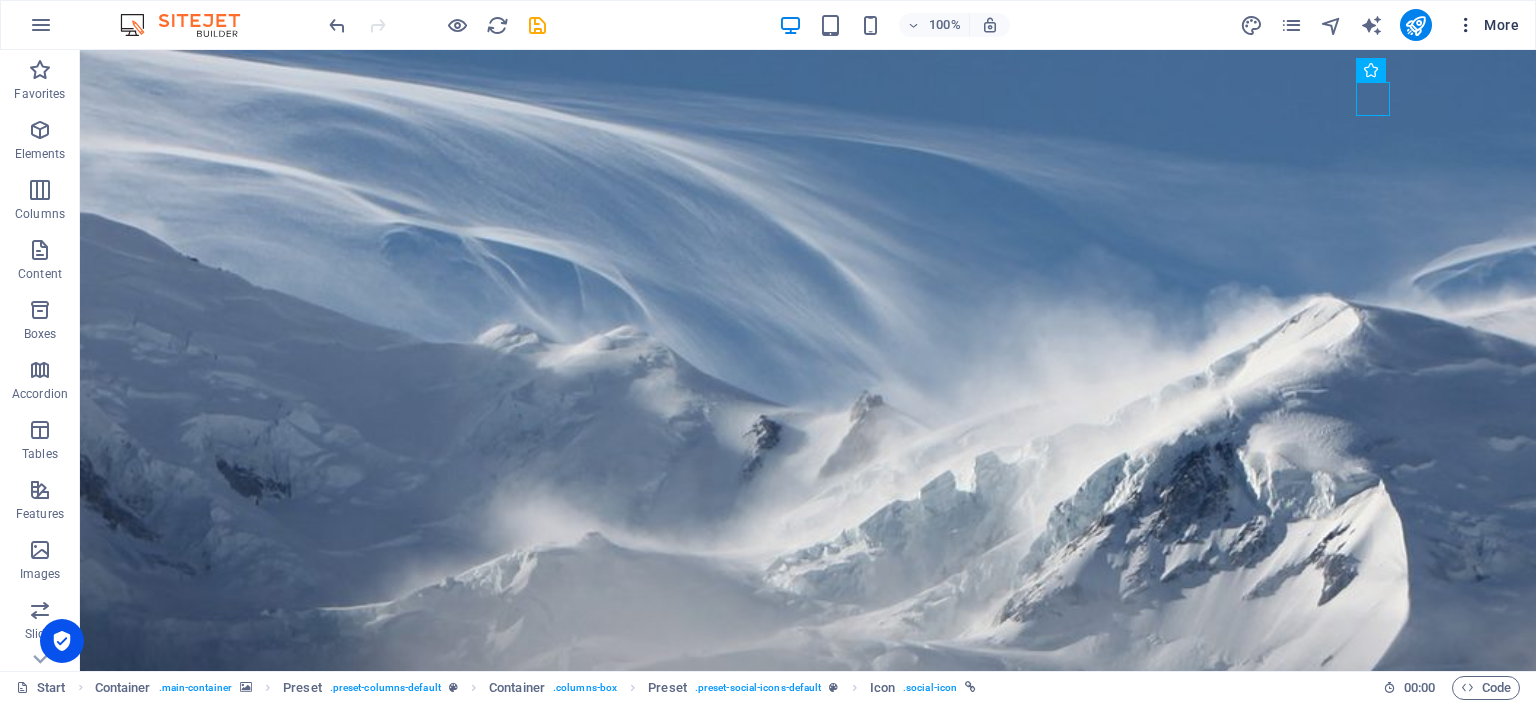 click on "More" at bounding box center (1487, 25) 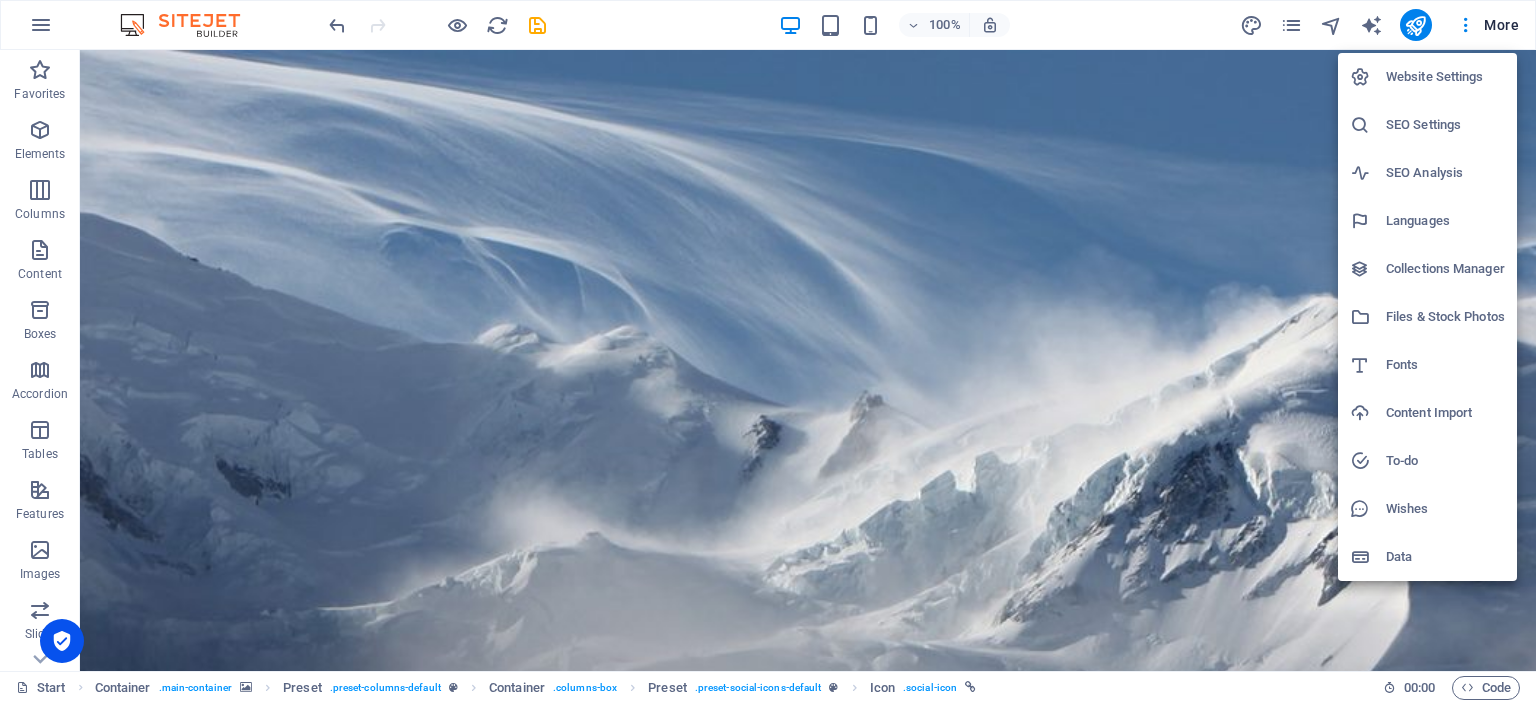 click at bounding box center [768, 351] 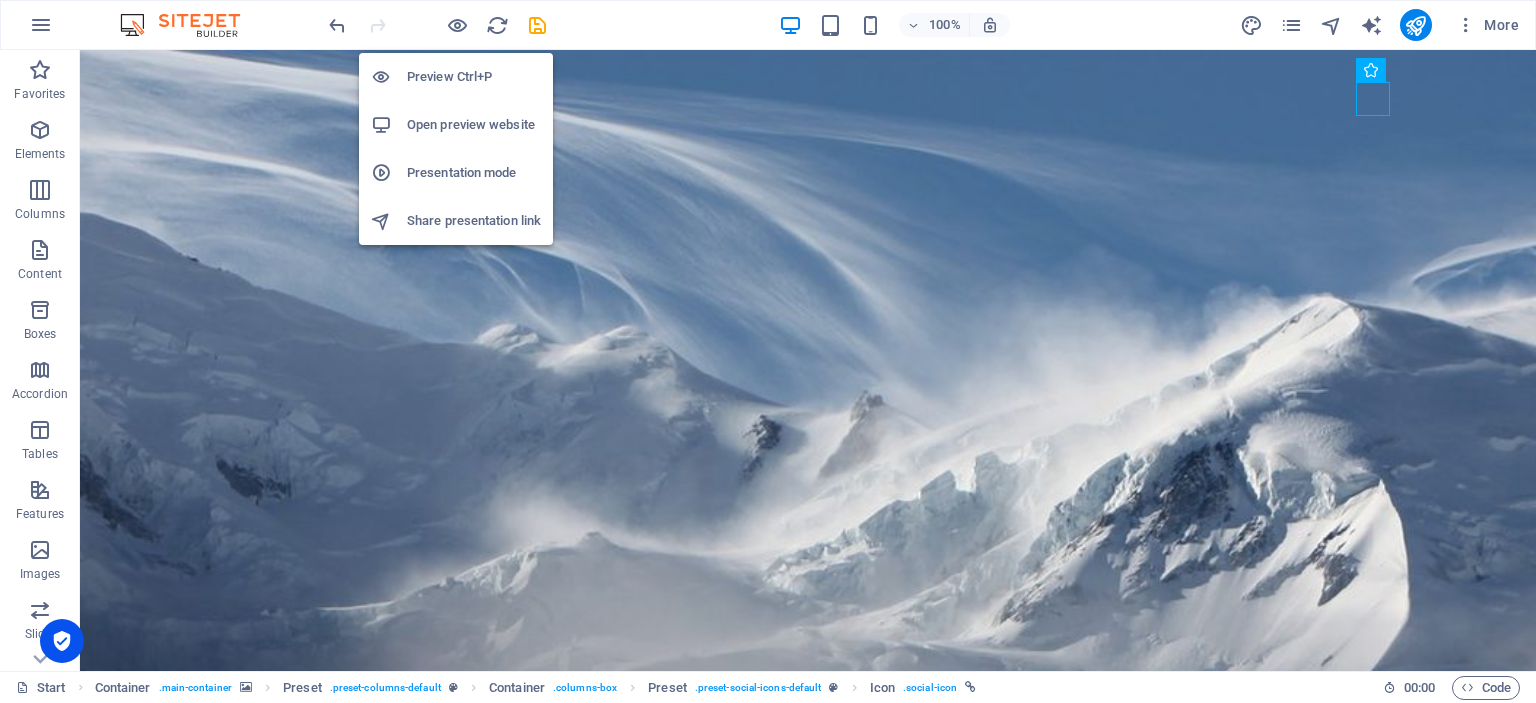 click on "Preview Ctrl+P" at bounding box center (474, 77) 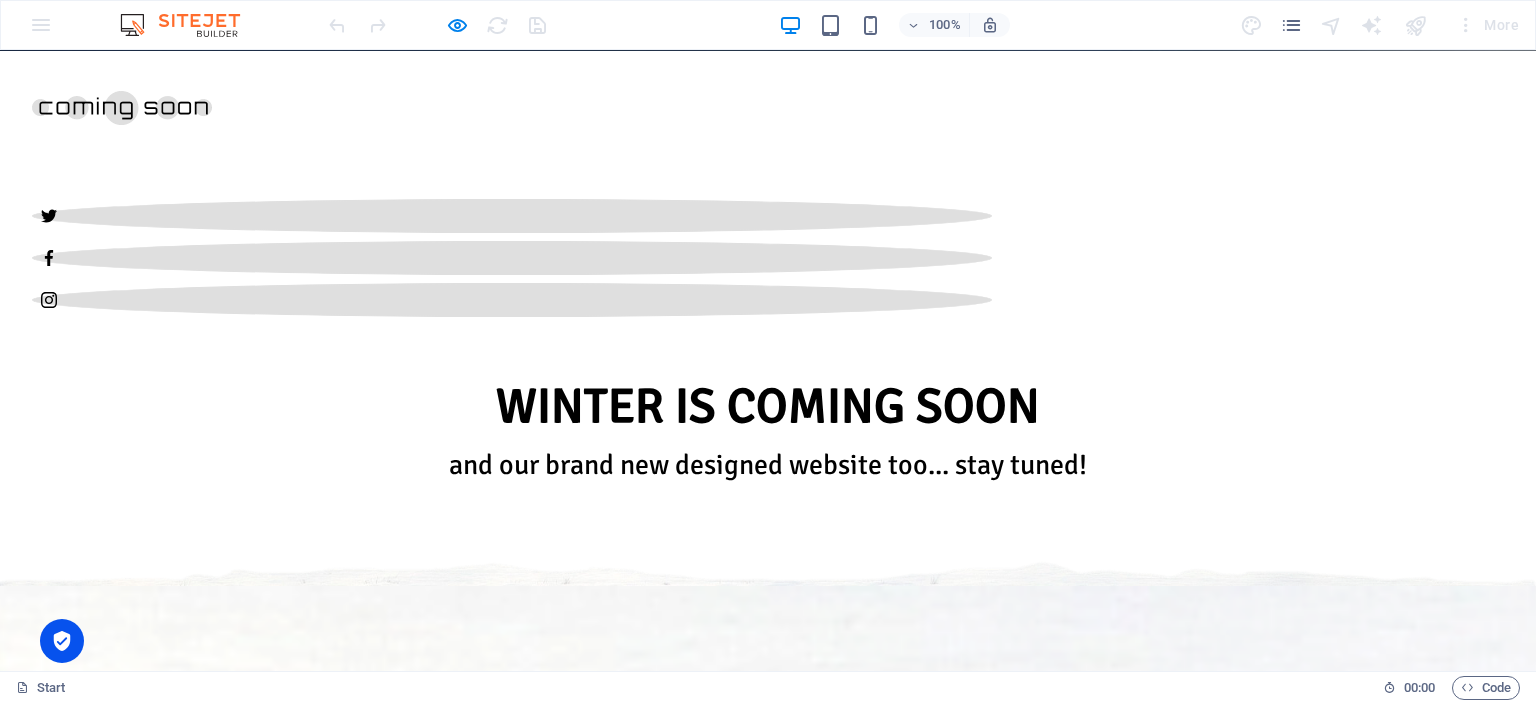 scroll, scrollTop: 0, scrollLeft: 0, axis: both 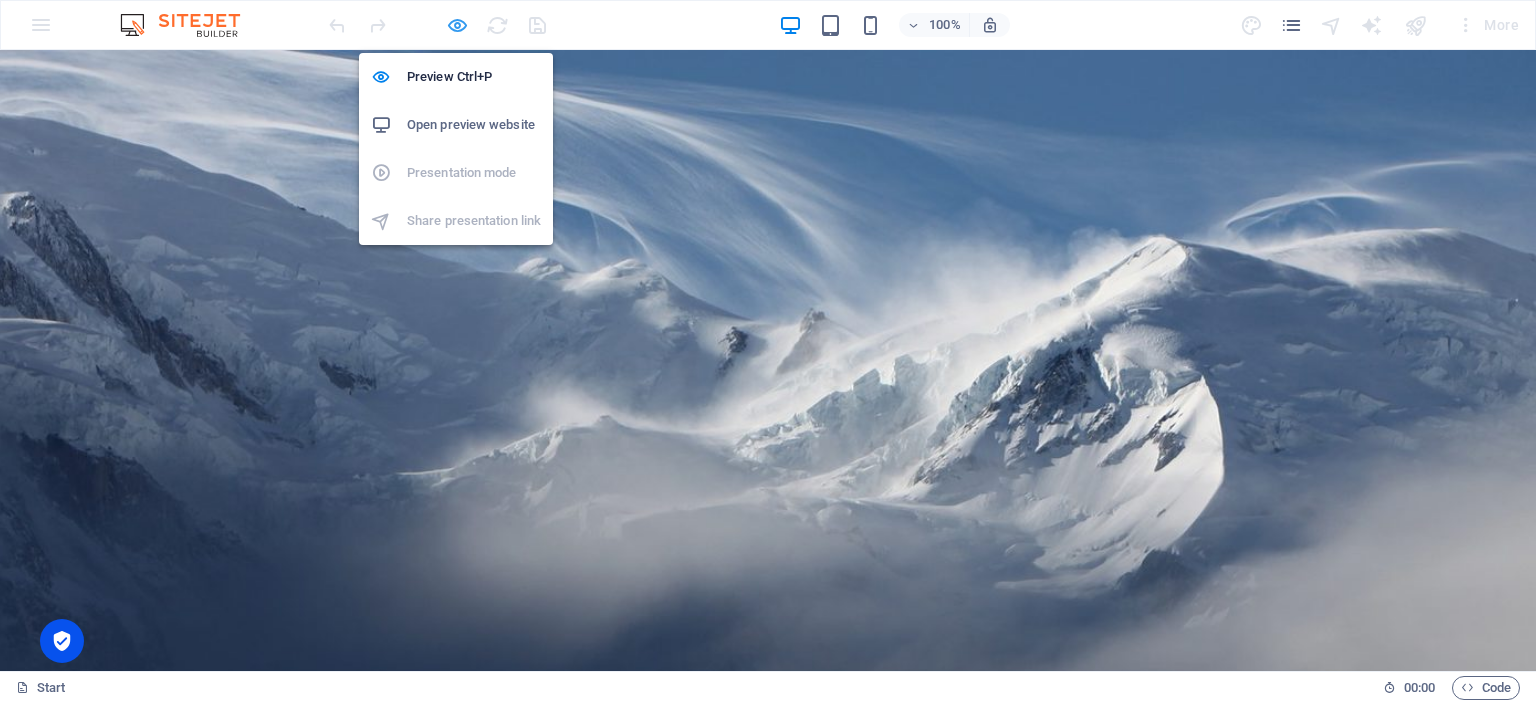 click at bounding box center [457, 25] 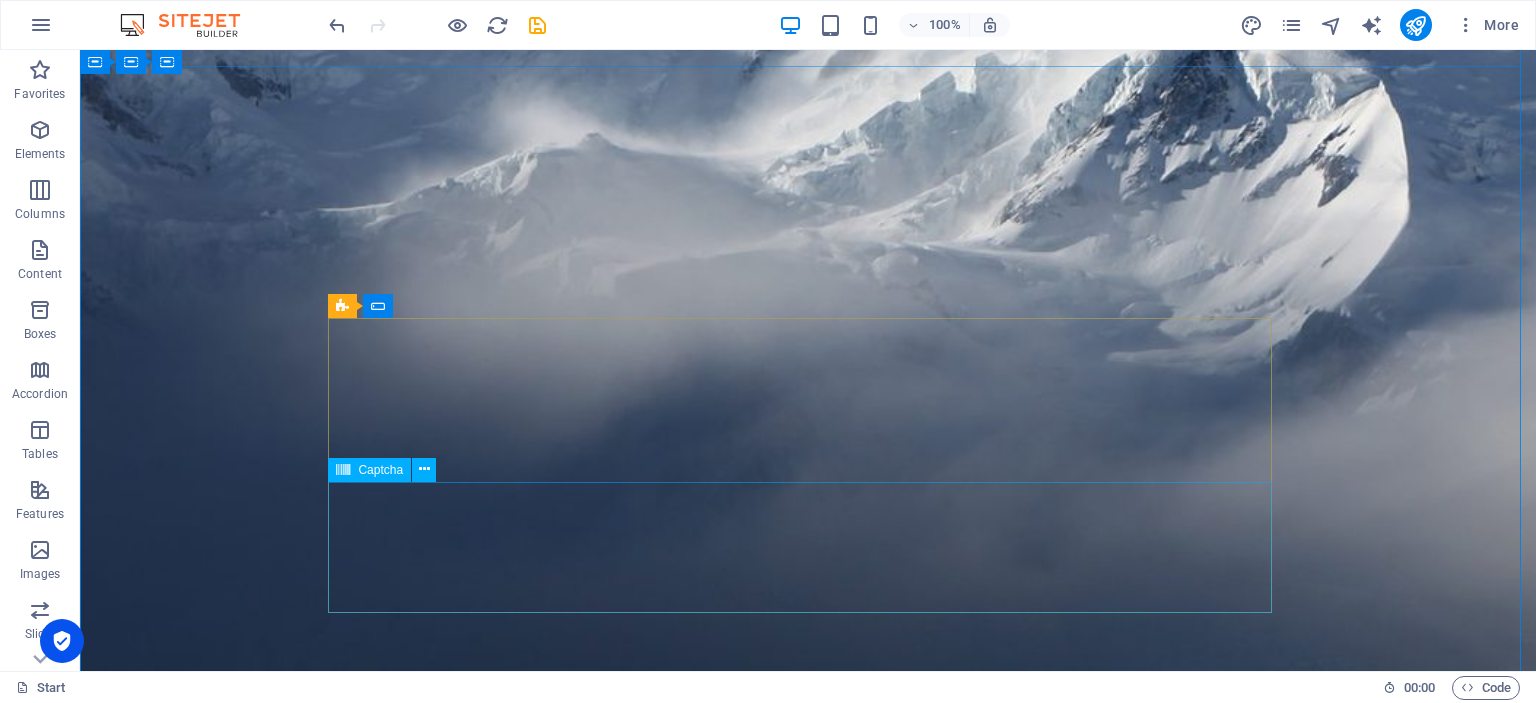 scroll, scrollTop: 0, scrollLeft: 0, axis: both 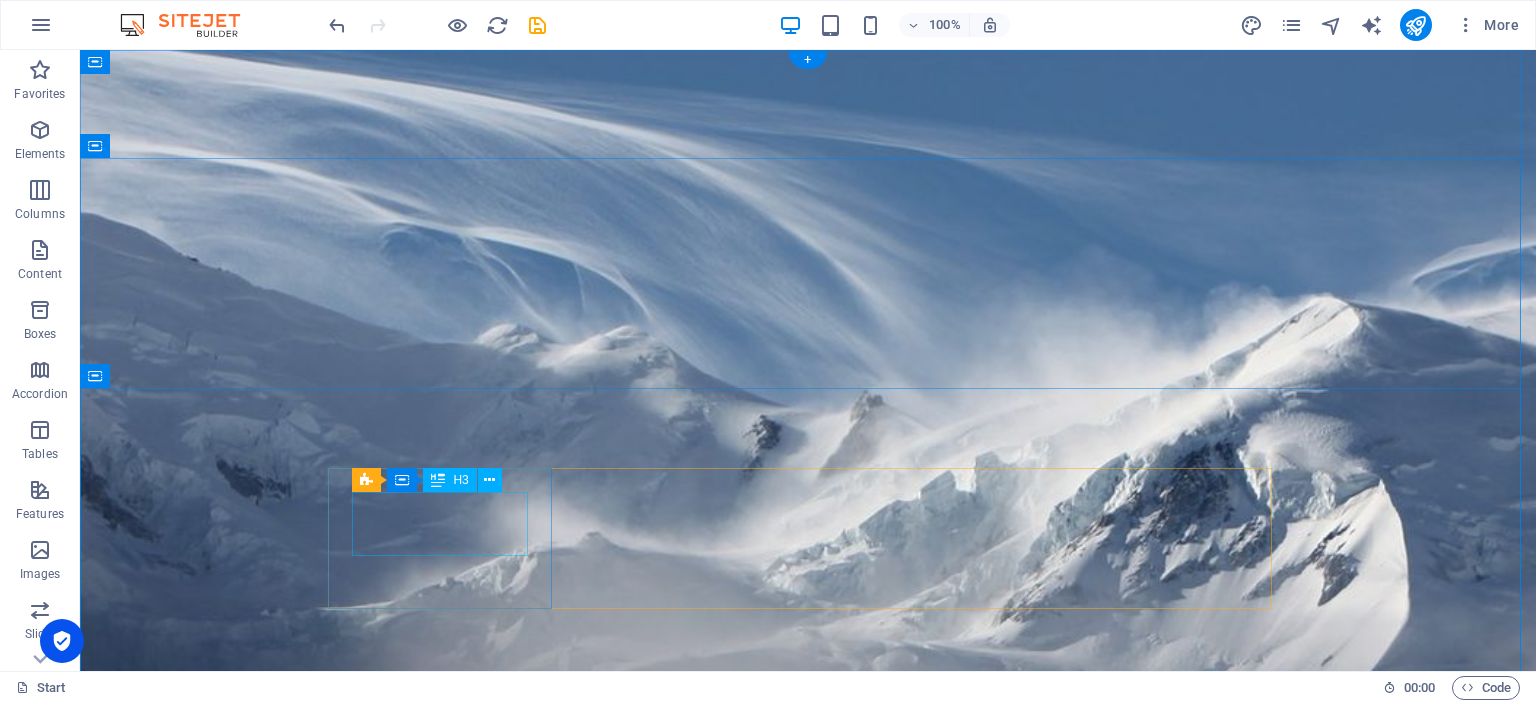 click on "910" at bounding box center (448, 2411) 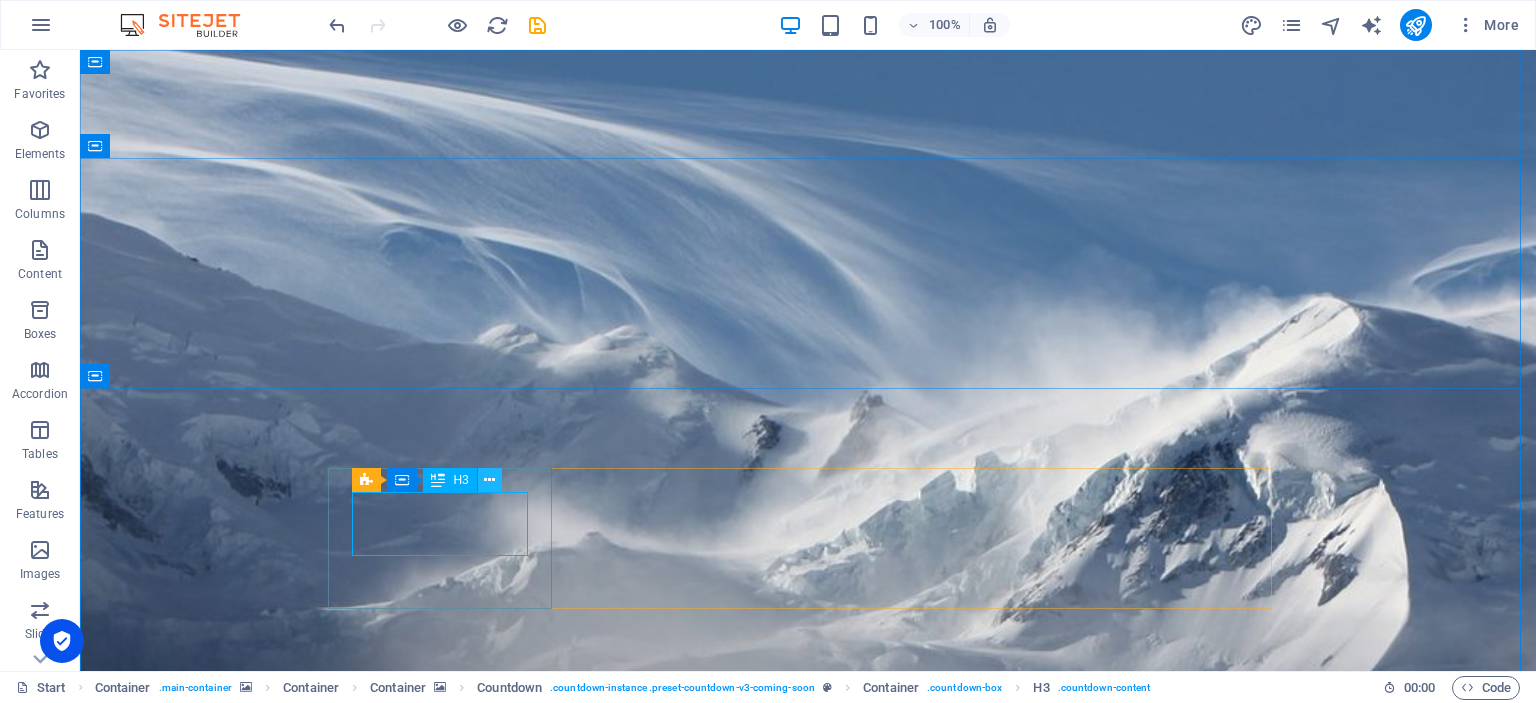 click at bounding box center (490, 480) 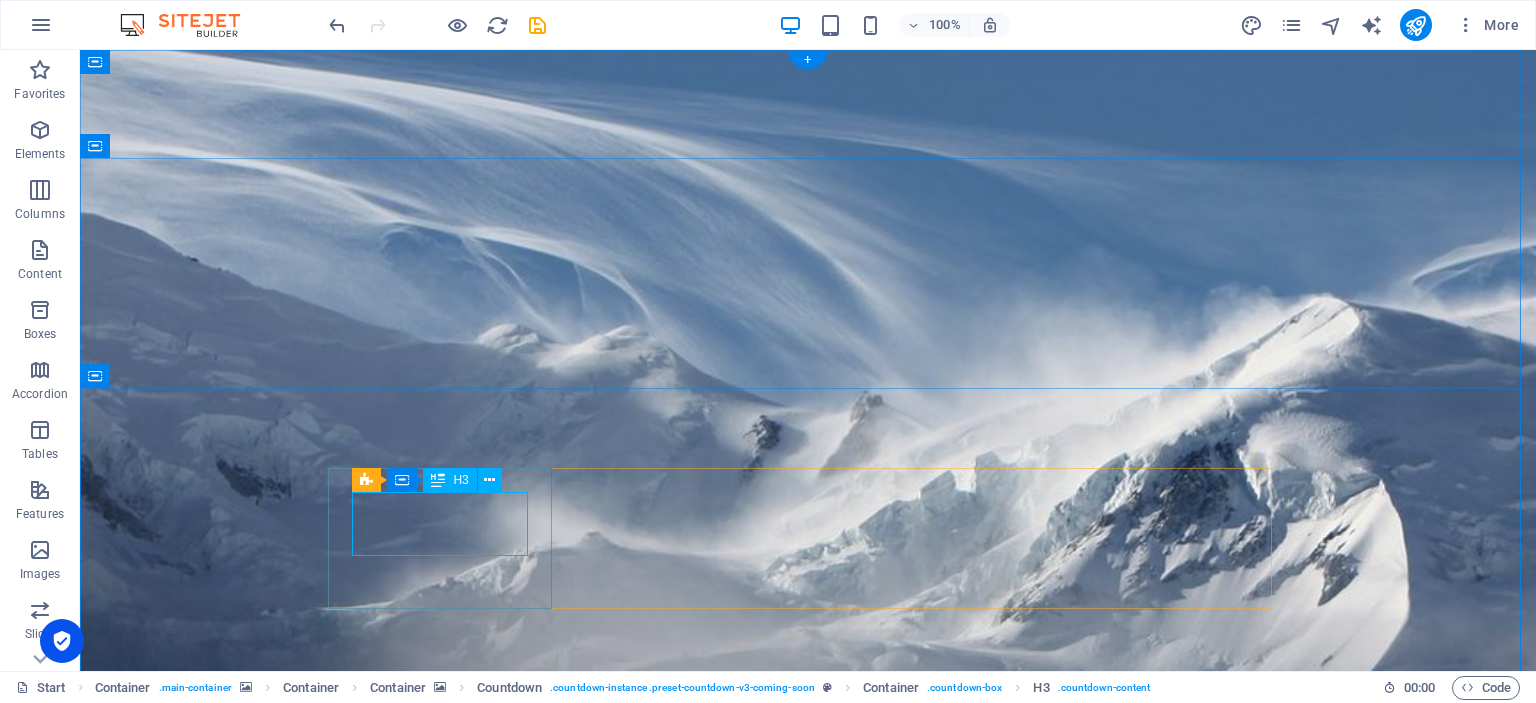 click on "910" at bounding box center [448, 2411] 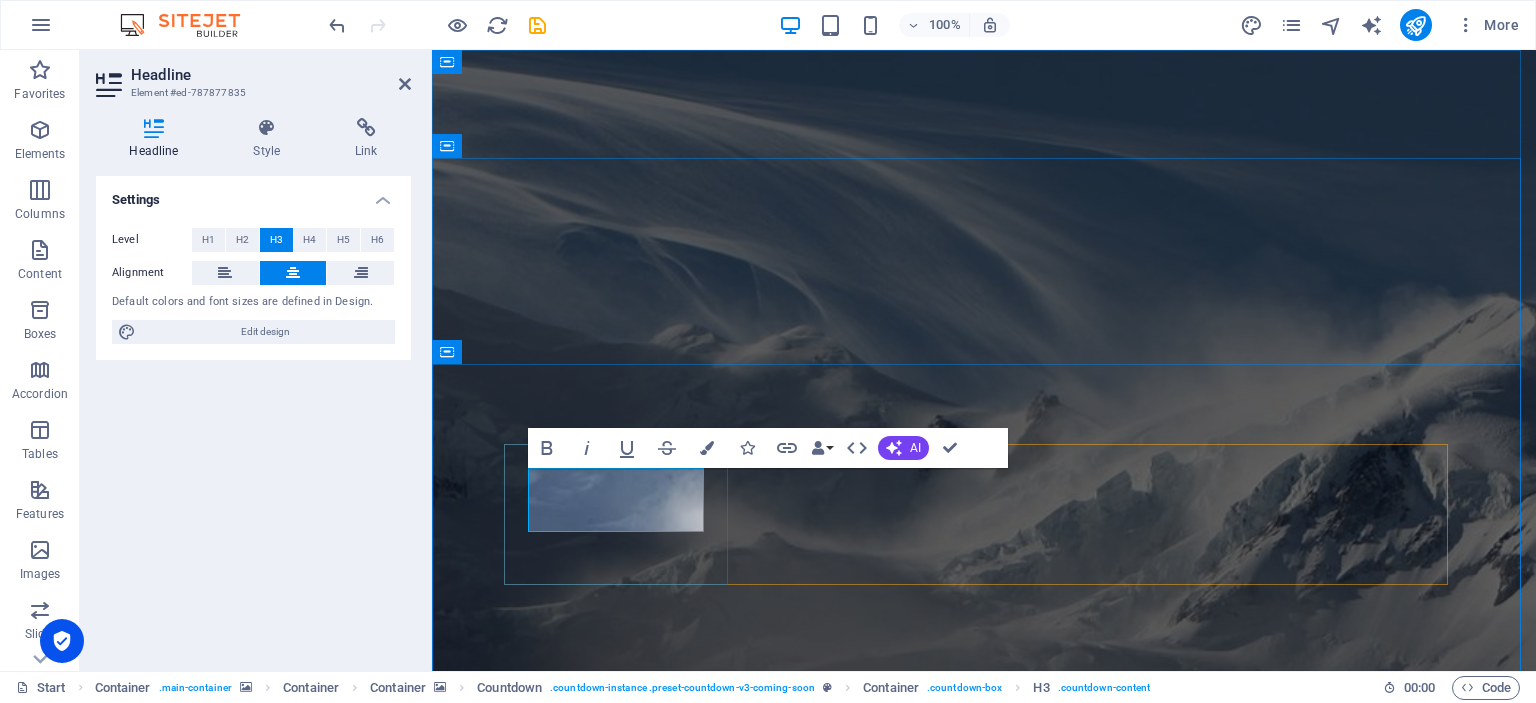 type 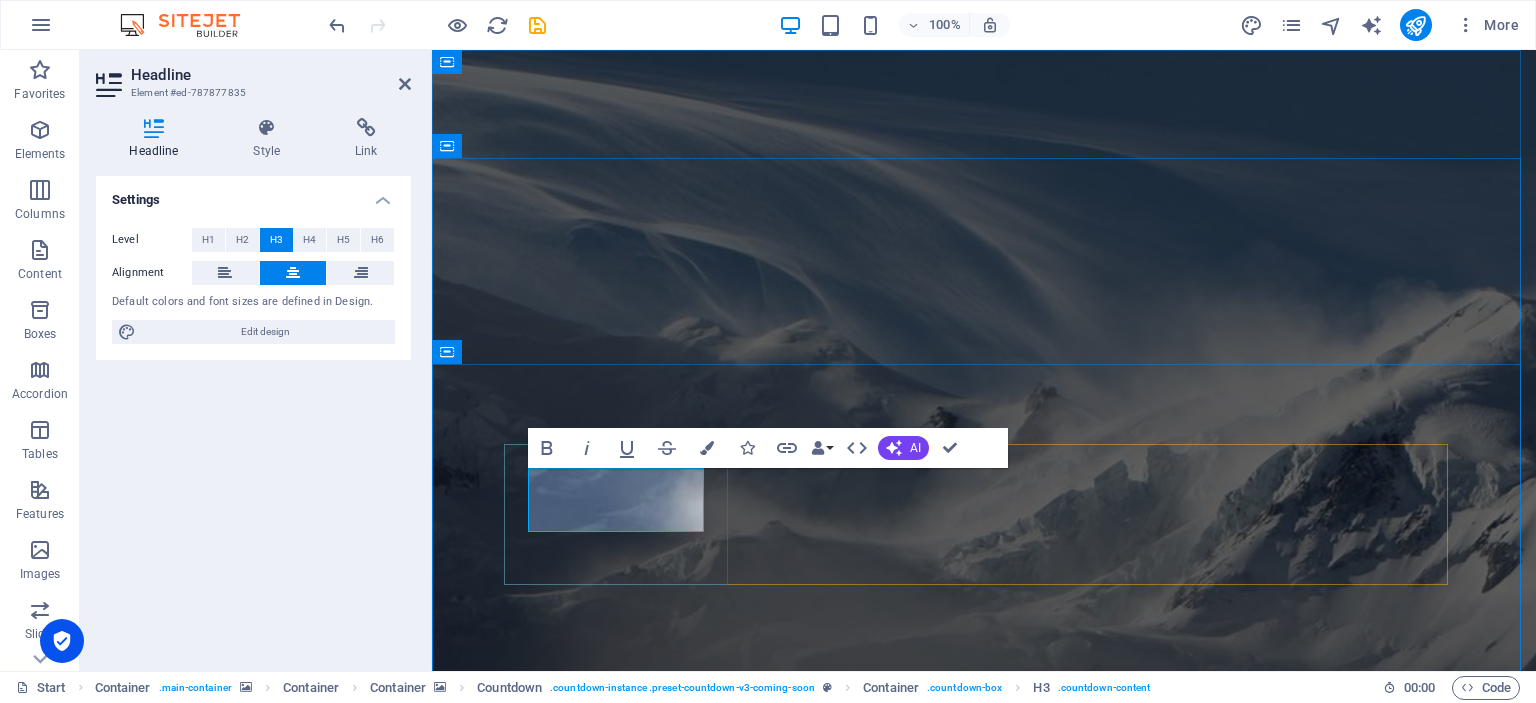 click on "910" at bounding box center [624, 2363] 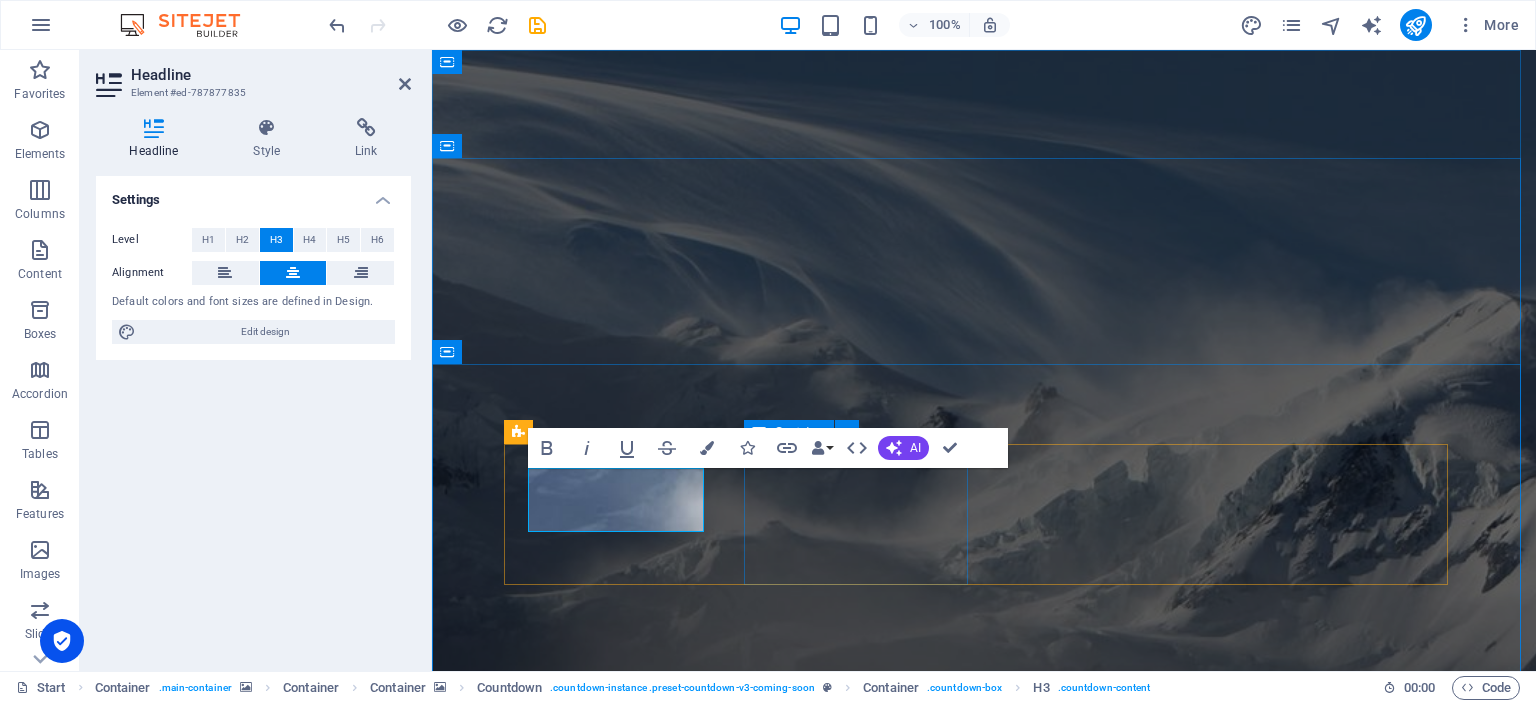 click on "17 Hours" at bounding box center (624, 2534) 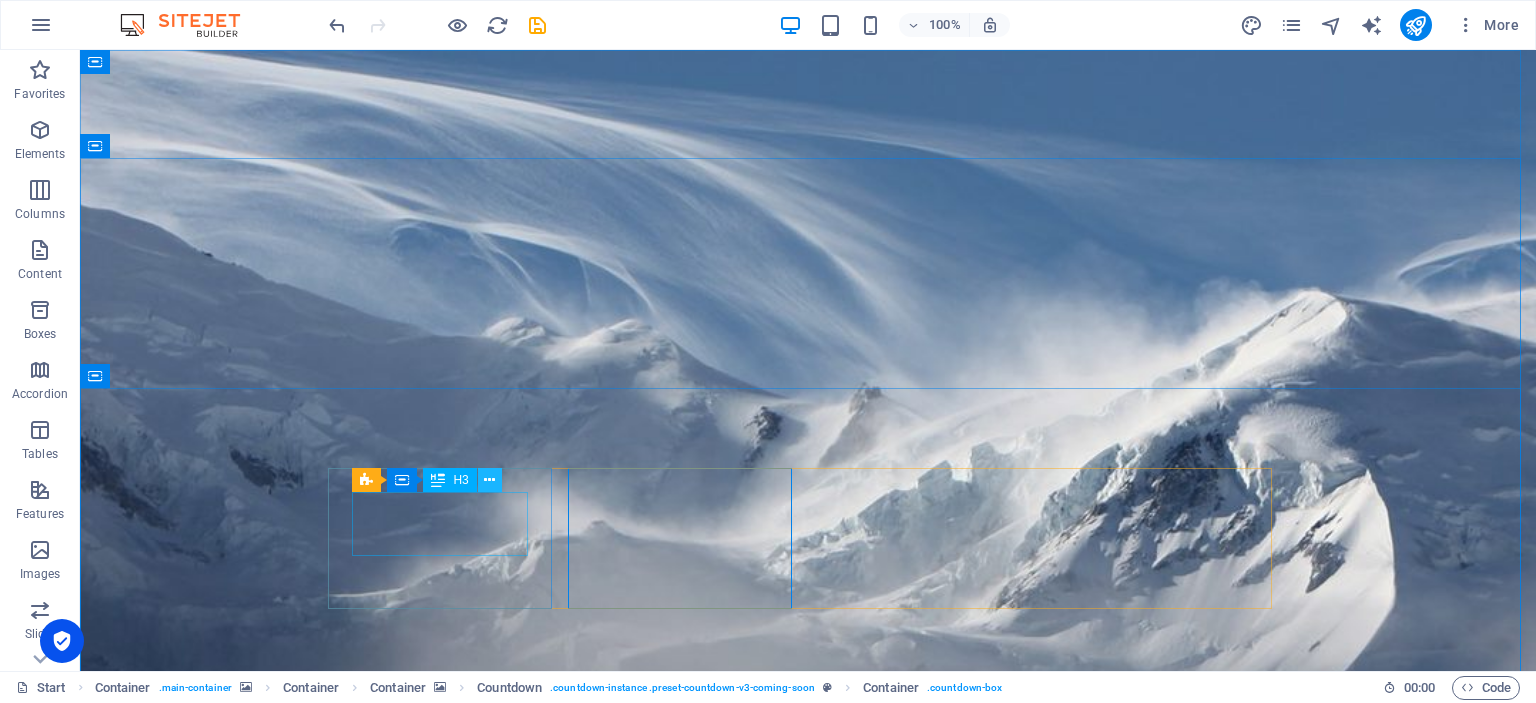 click at bounding box center (489, 480) 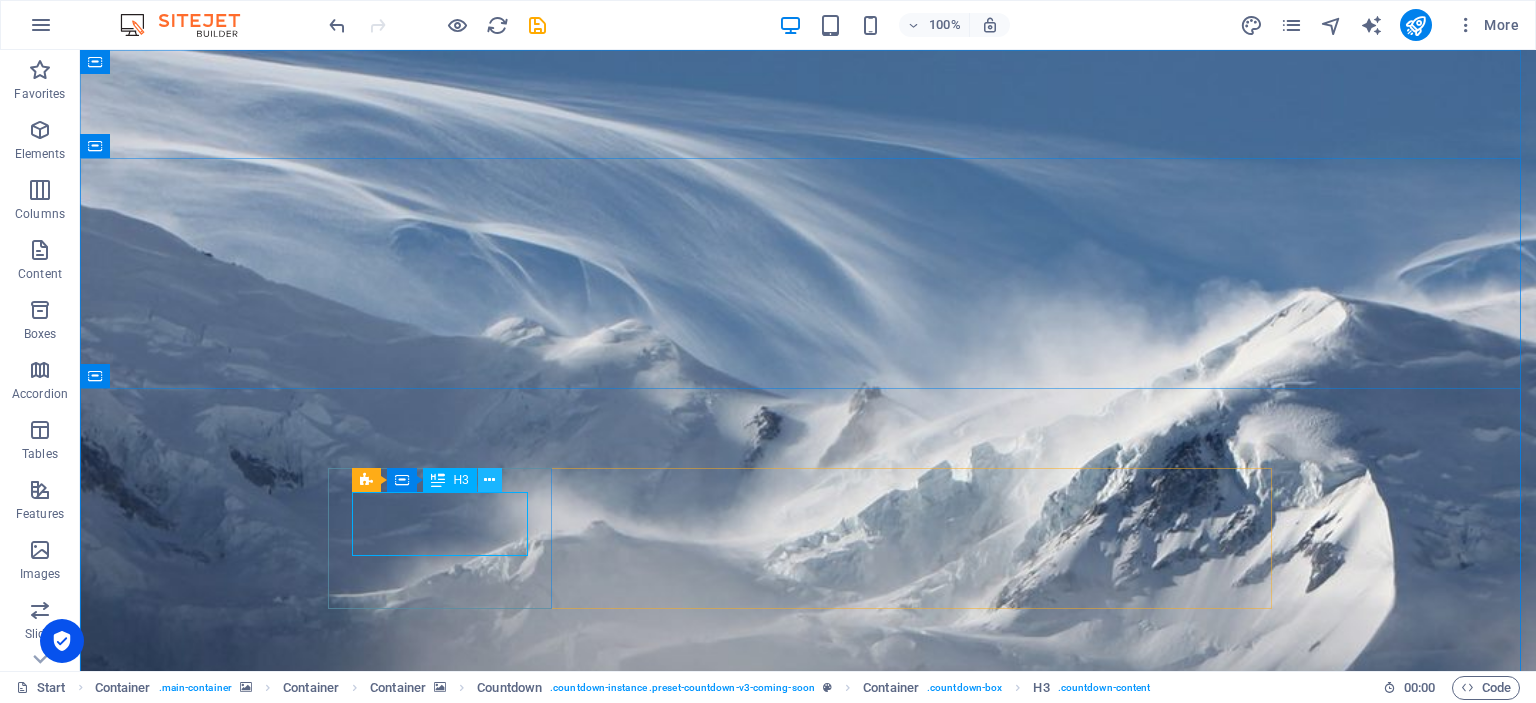 click at bounding box center [489, 480] 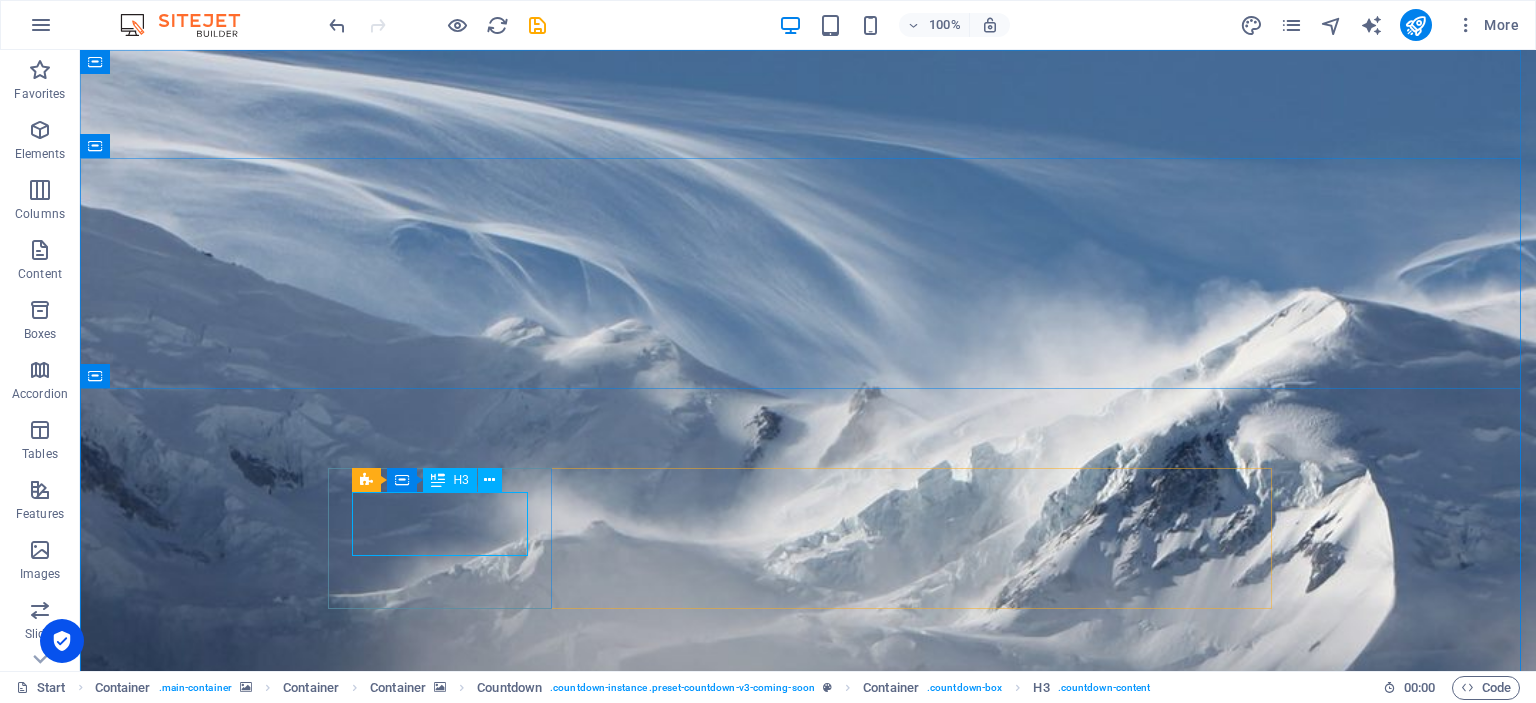 click on "H3" at bounding box center (460, 480) 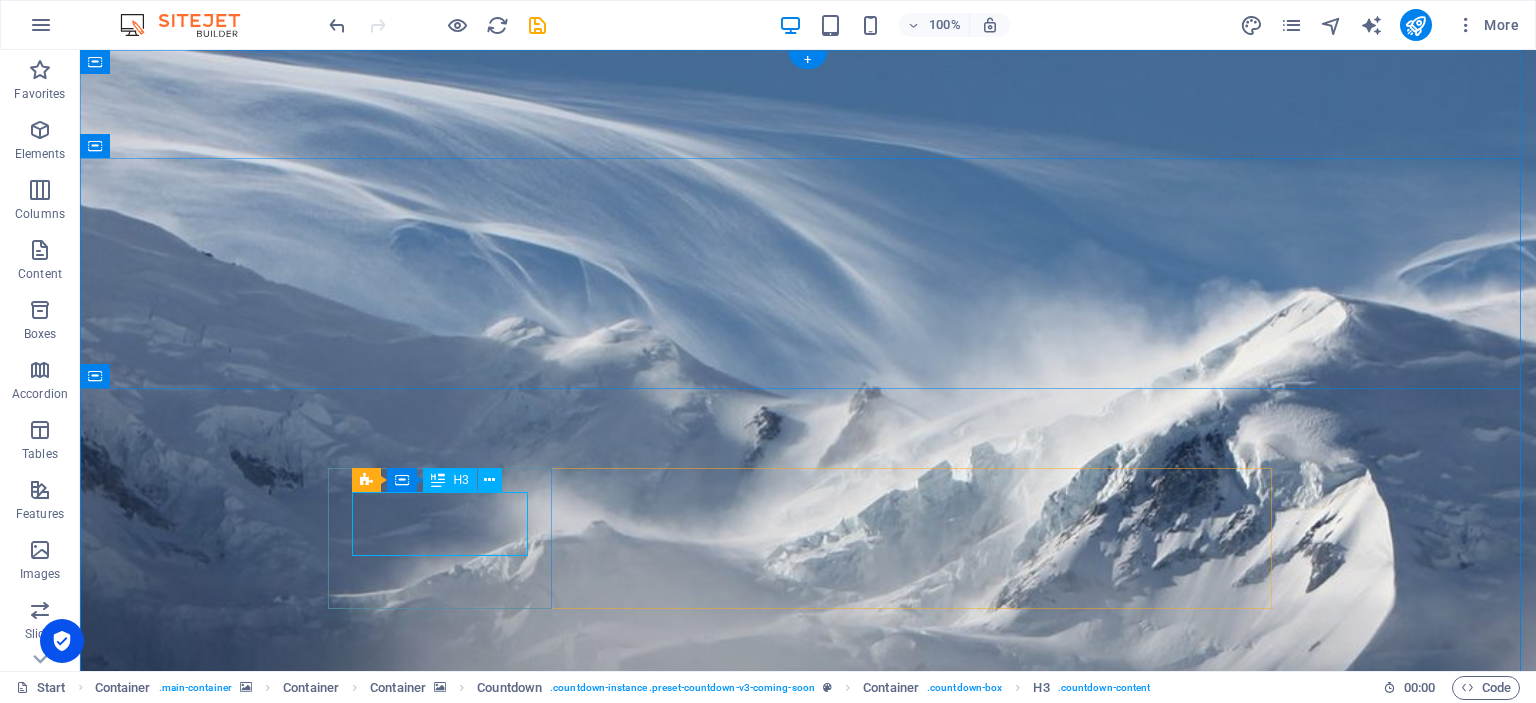 click on "910" at bounding box center [448, 2387] 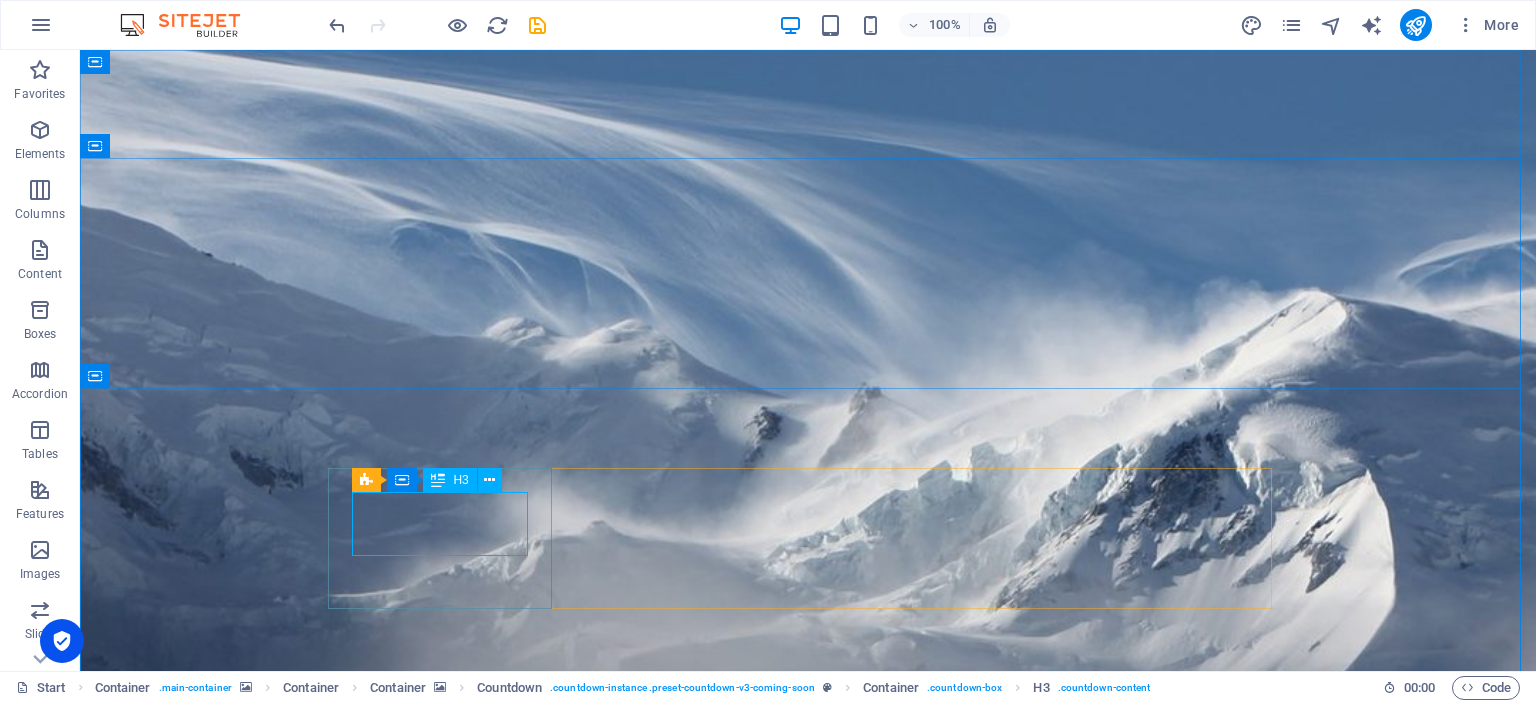 click at bounding box center (438, 480) 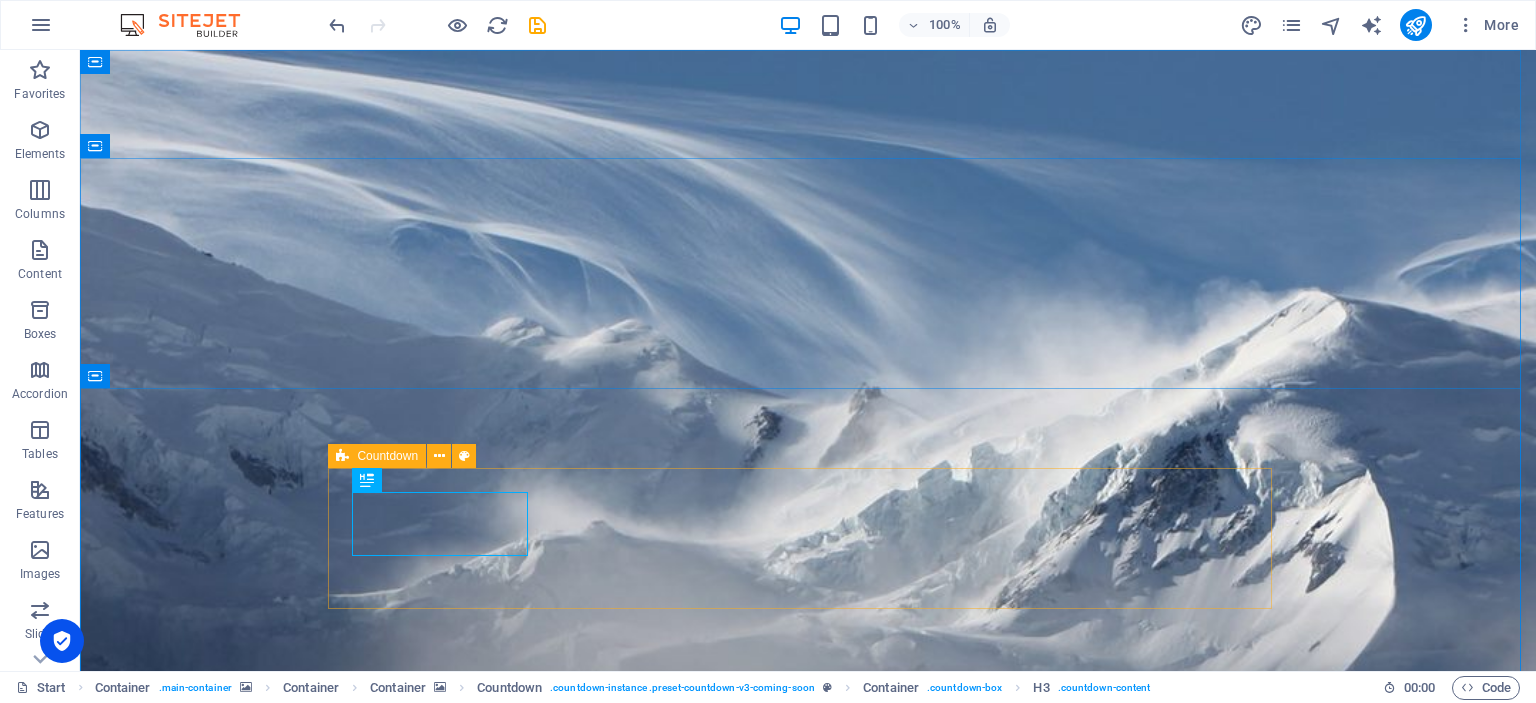 click on "Countdown" at bounding box center [387, 456] 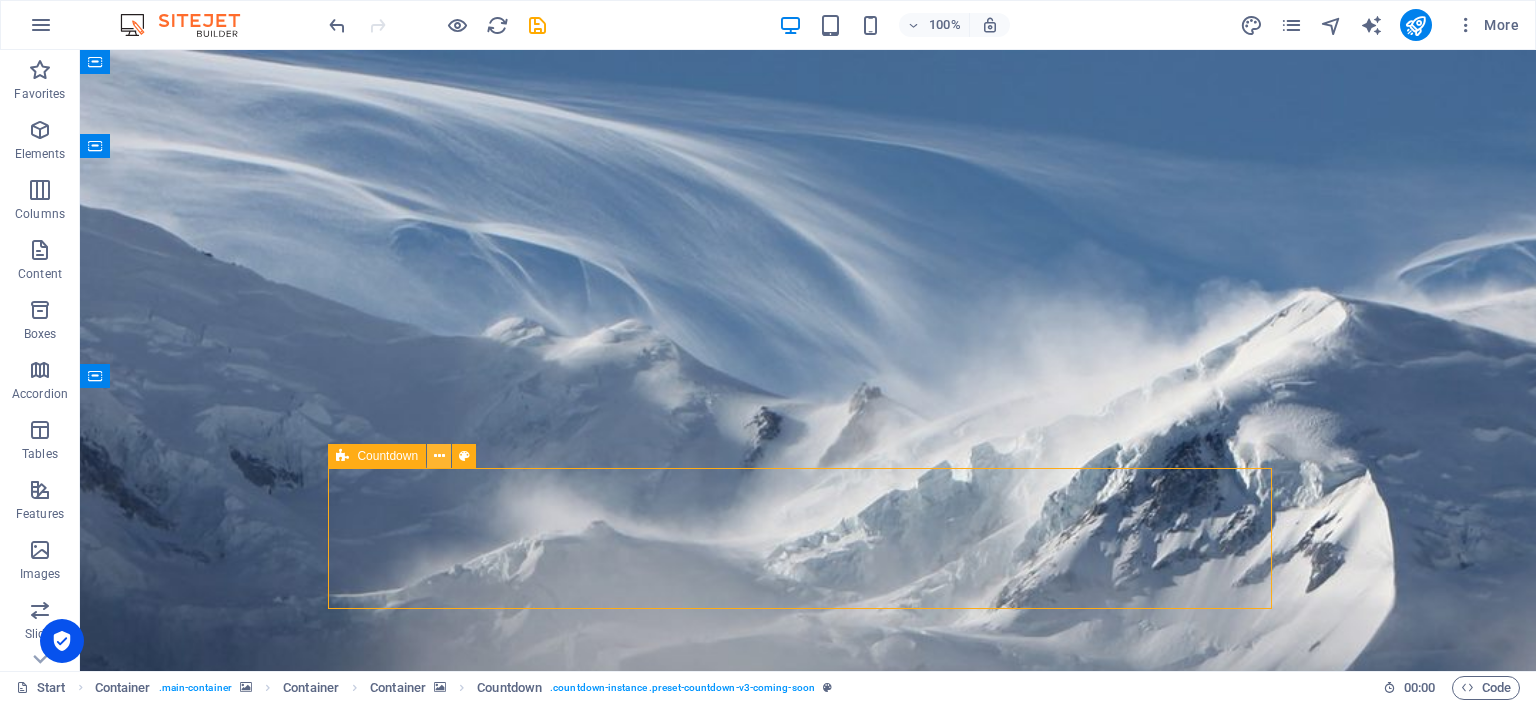 click at bounding box center [439, 456] 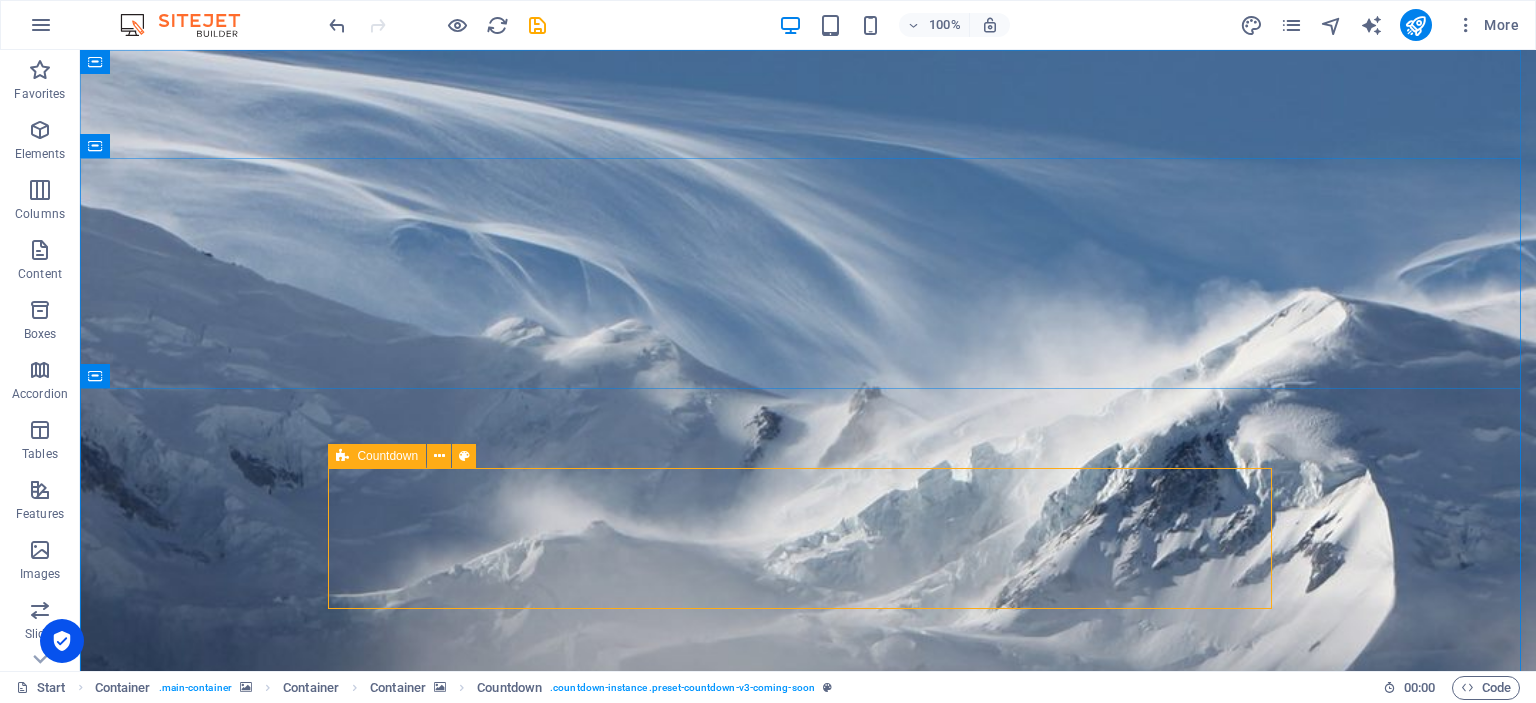 click on "Countdown" at bounding box center (387, 456) 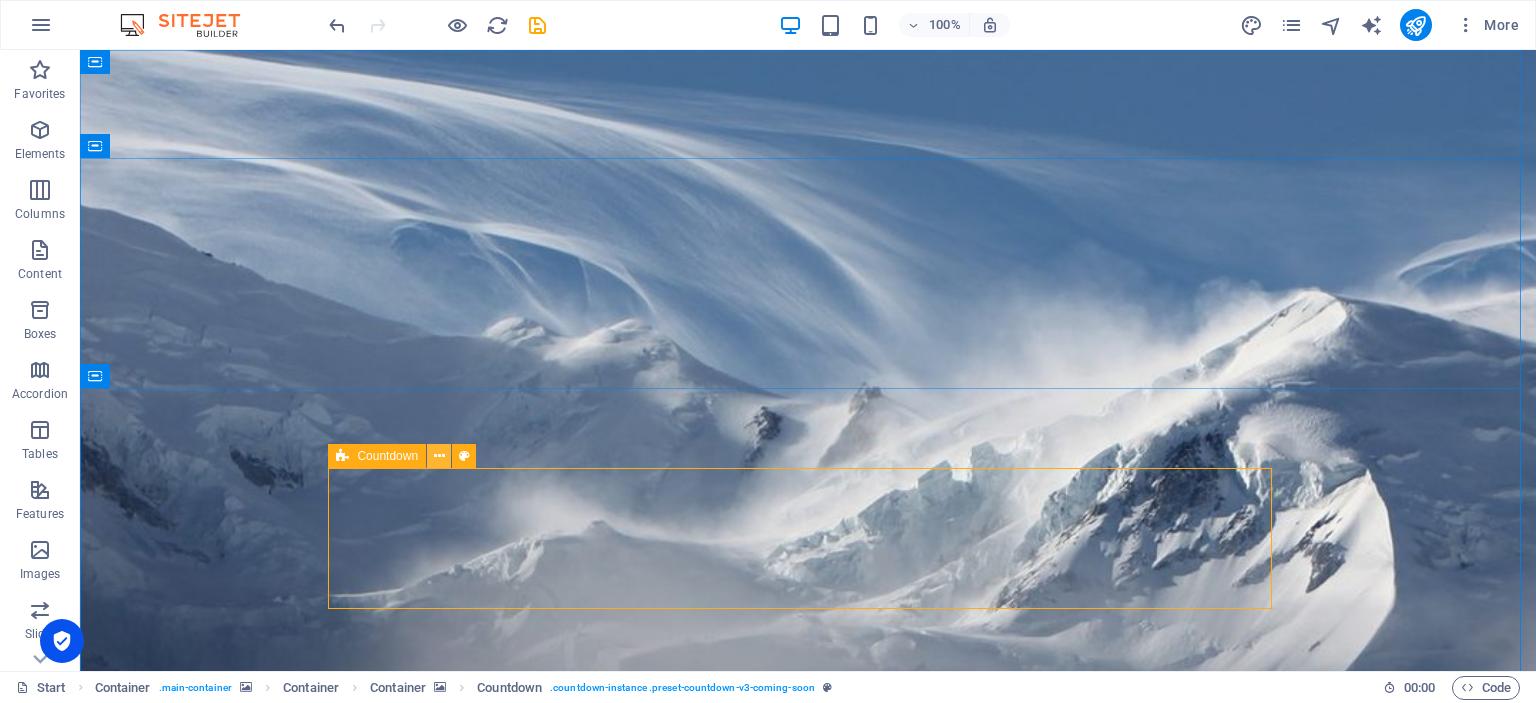 click at bounding box center (439, 456) 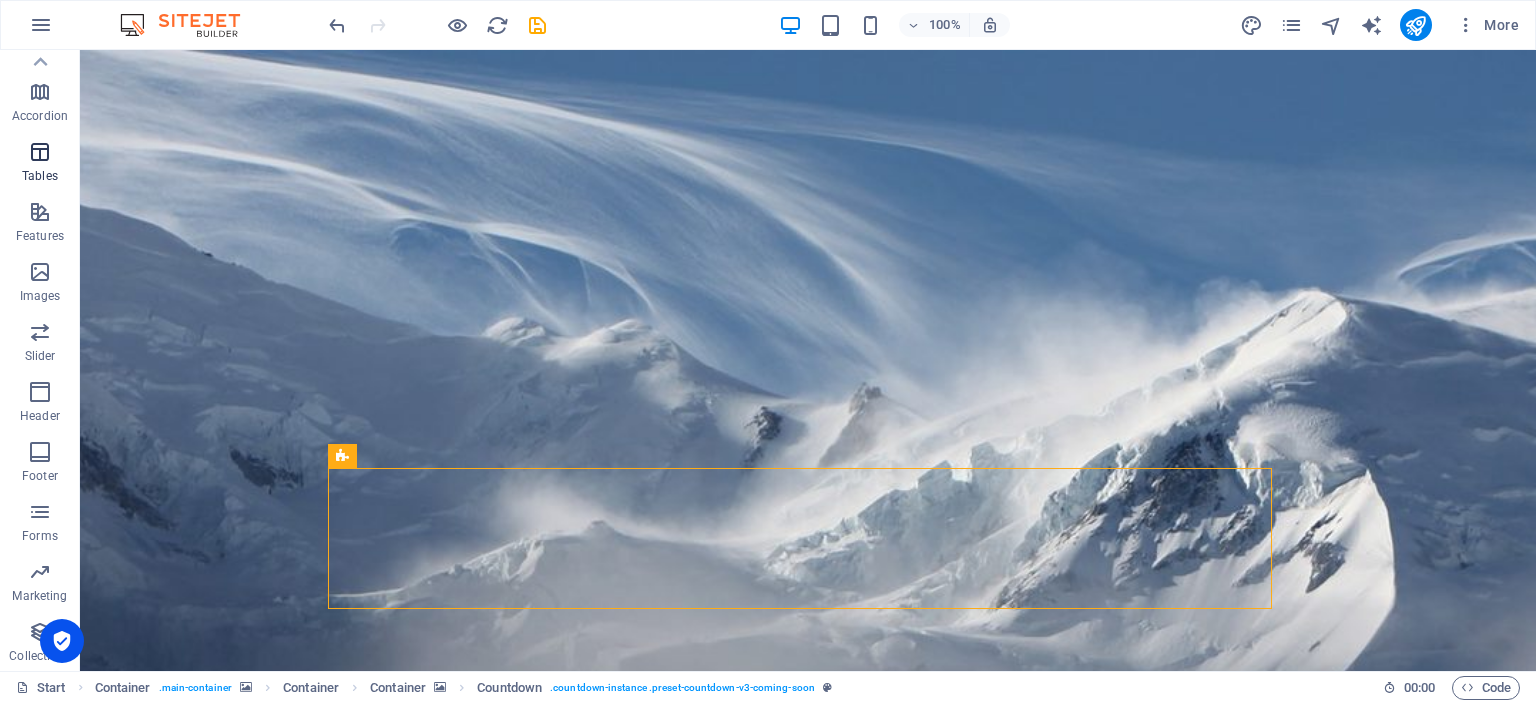 scroll, scrollTop: 0, scrollLeft: 0, axis: both 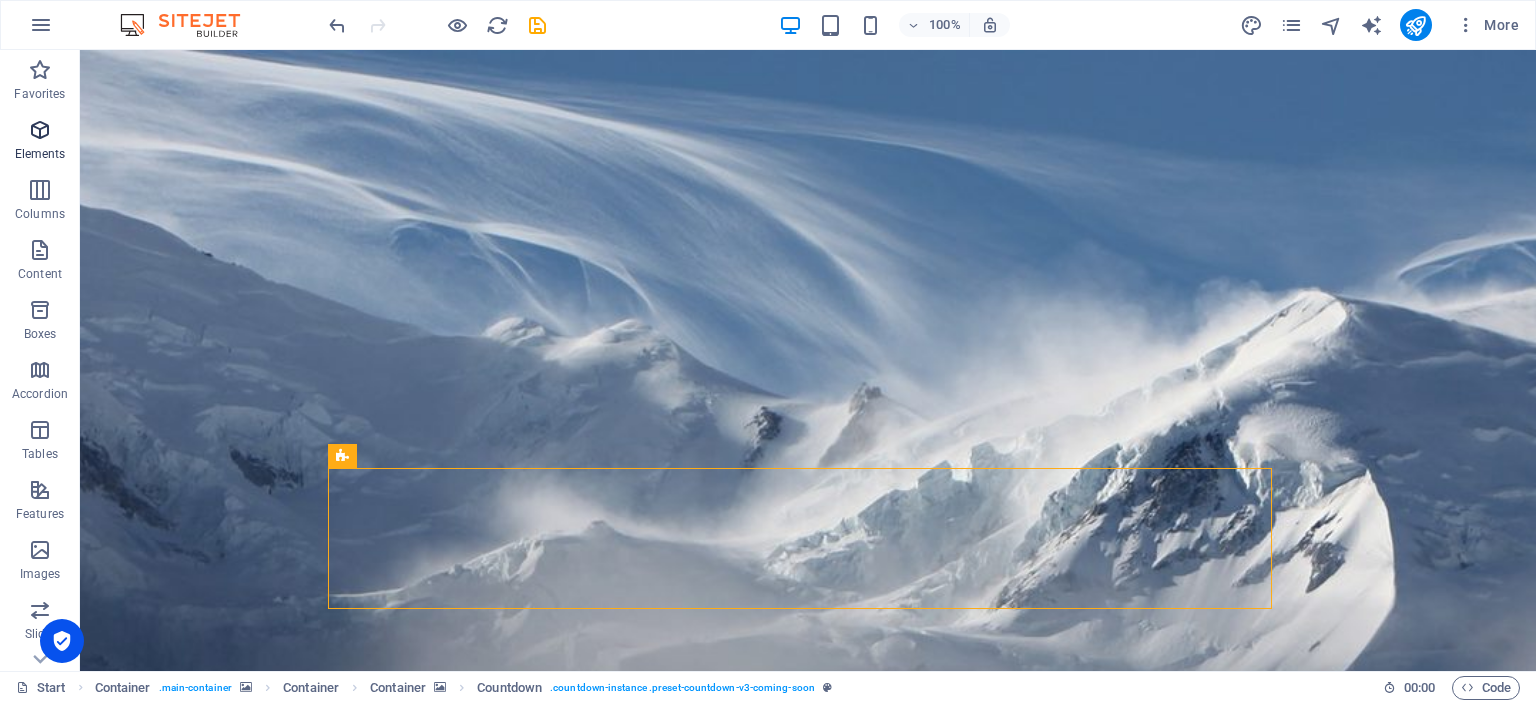 click at bounding box center (40, 130) 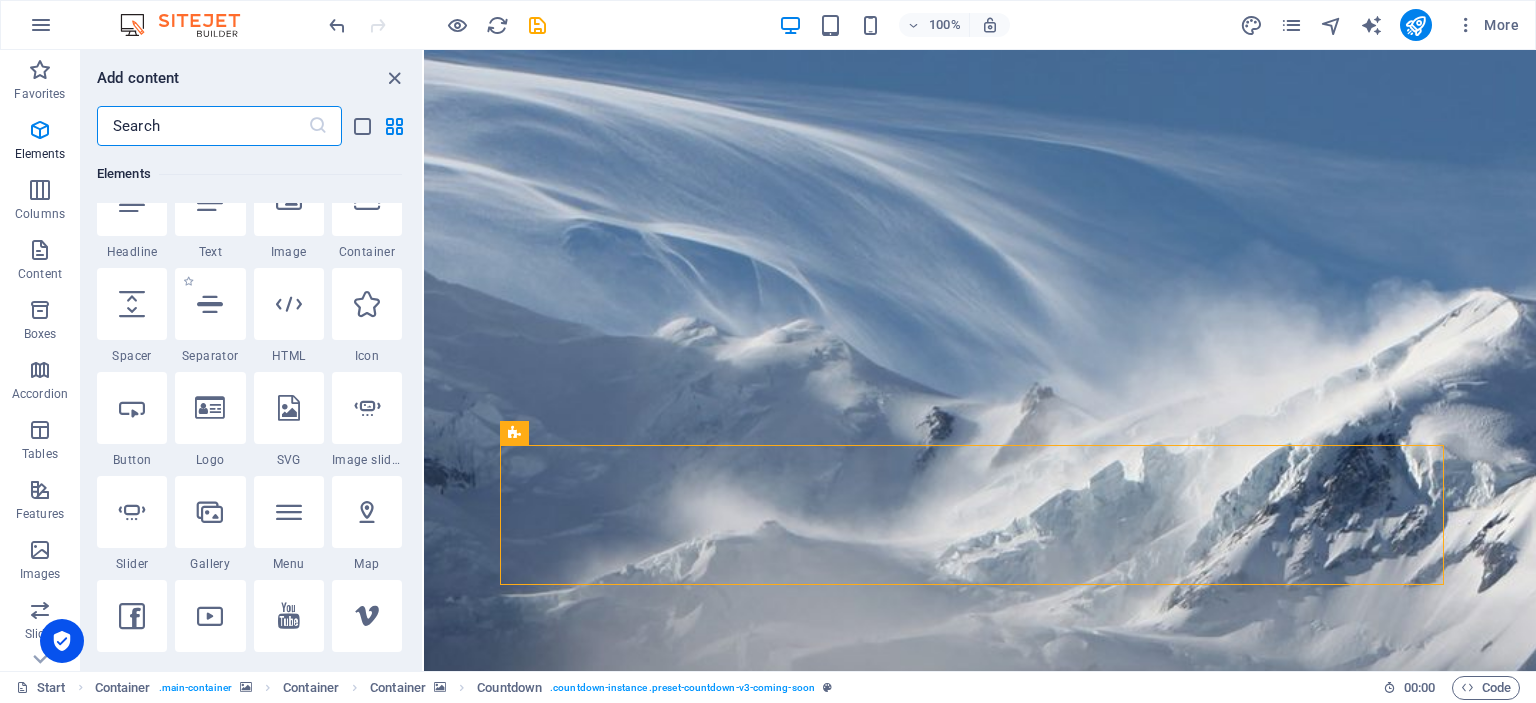 scroll, scrollTop: 494, scrollLeft: 0, axis: vertical 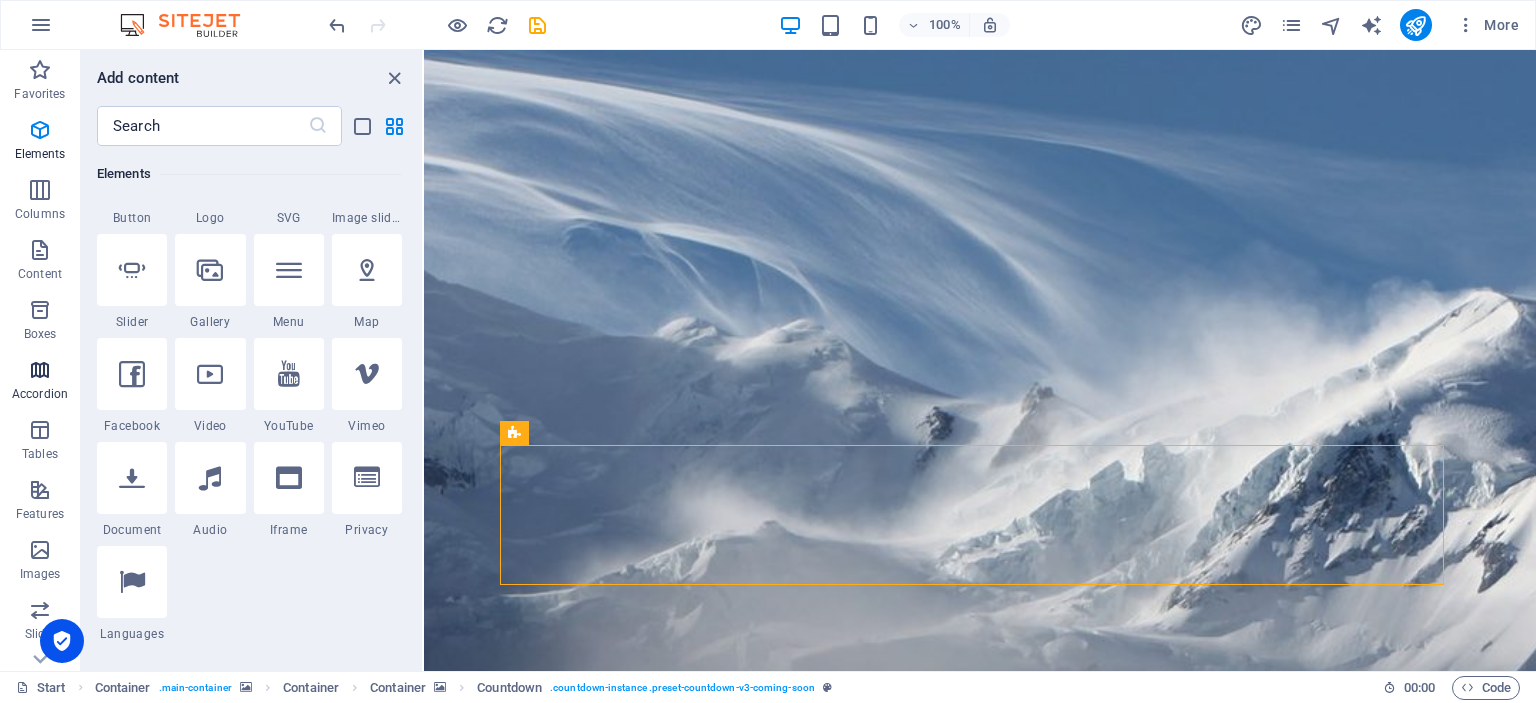 click on "Accordion" at bounding box center [40, 394] 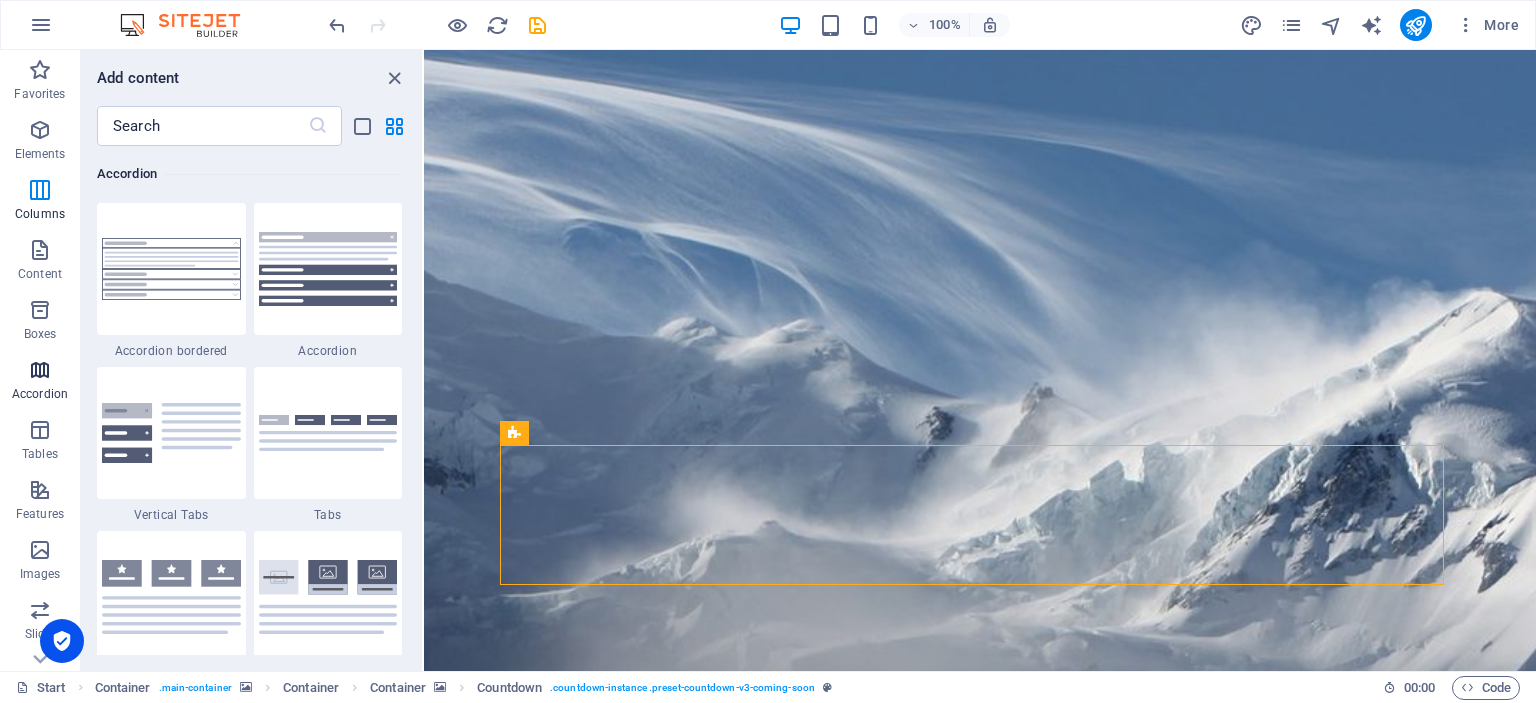 scroll, scrollTop: 6221, scrollLeft: 0, axis: vertical 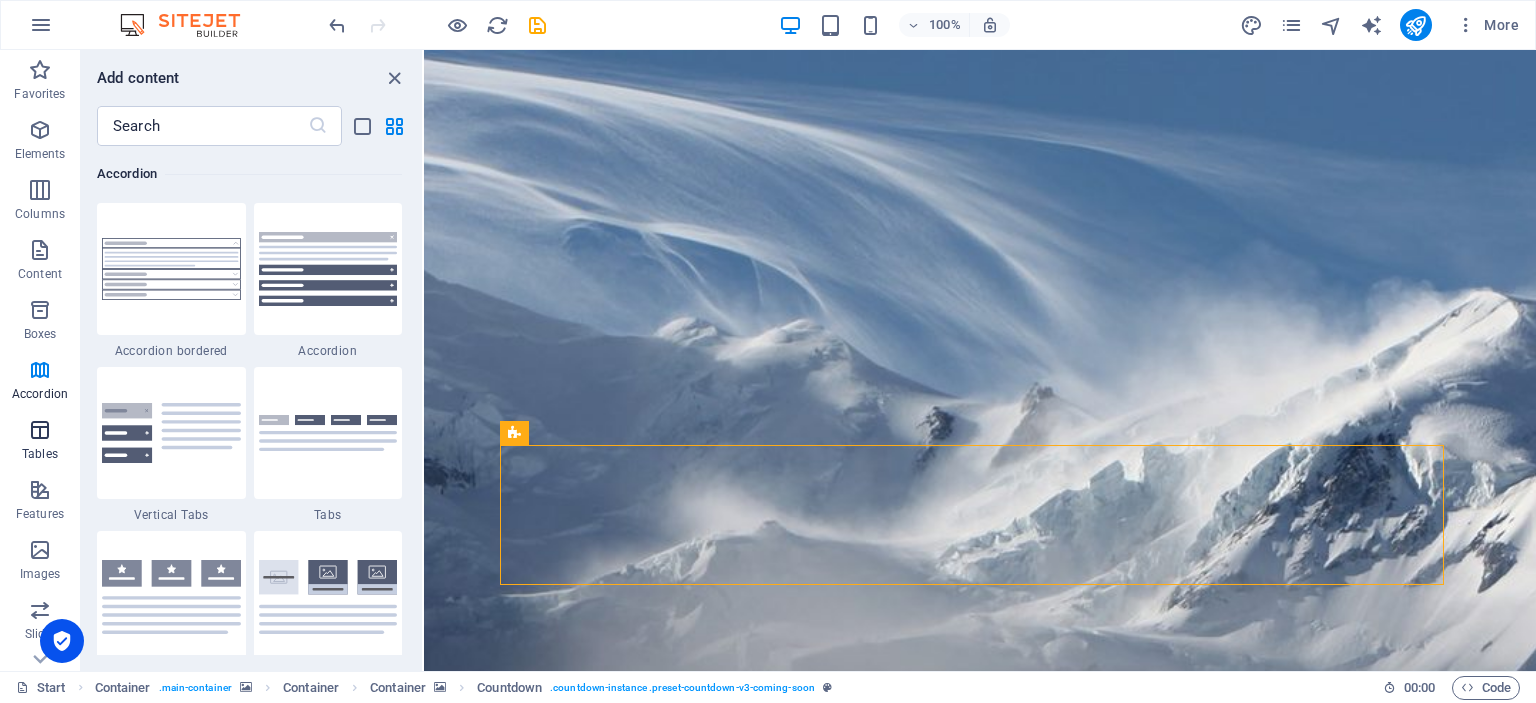 click at bounding box center (40, 430) 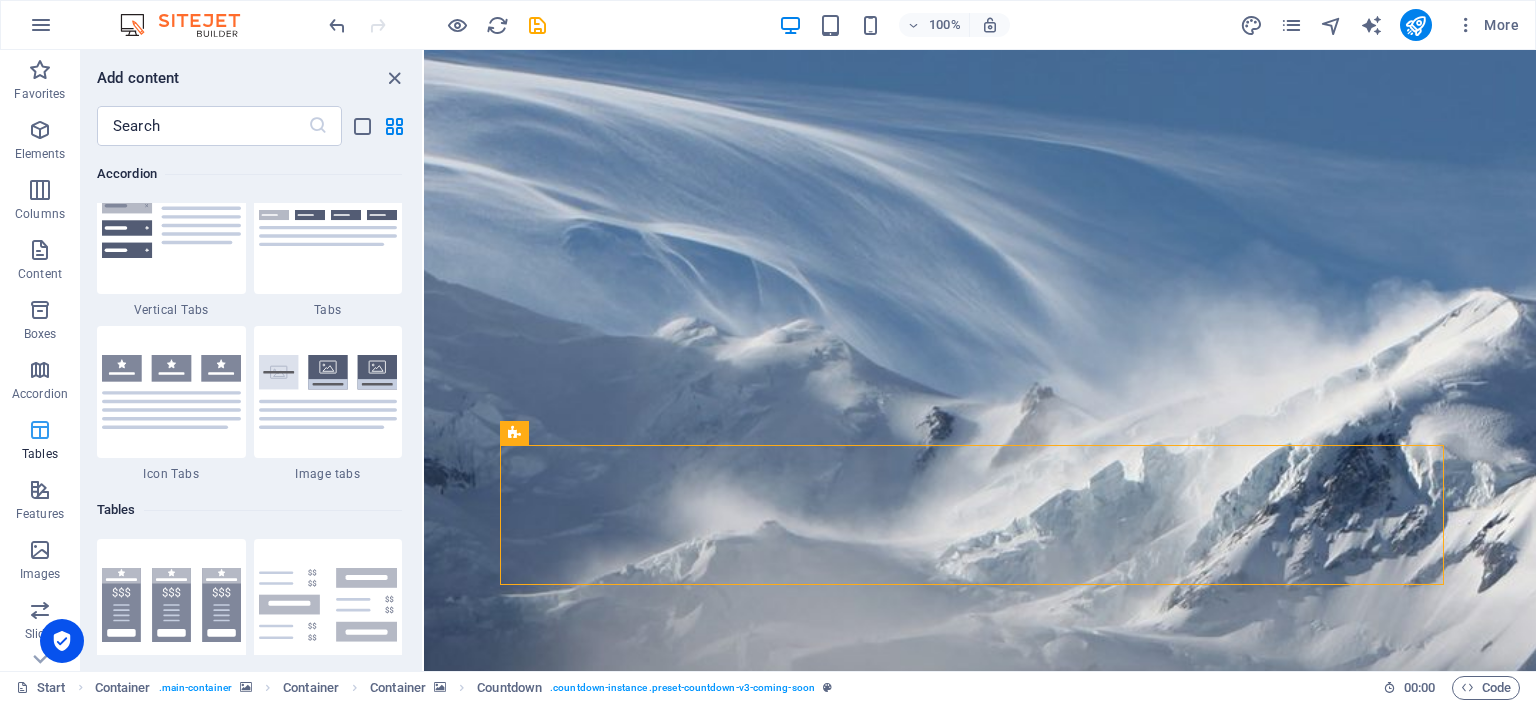 scroll, scrollTop: 6761, scrollLeft: 0, axis: vertical 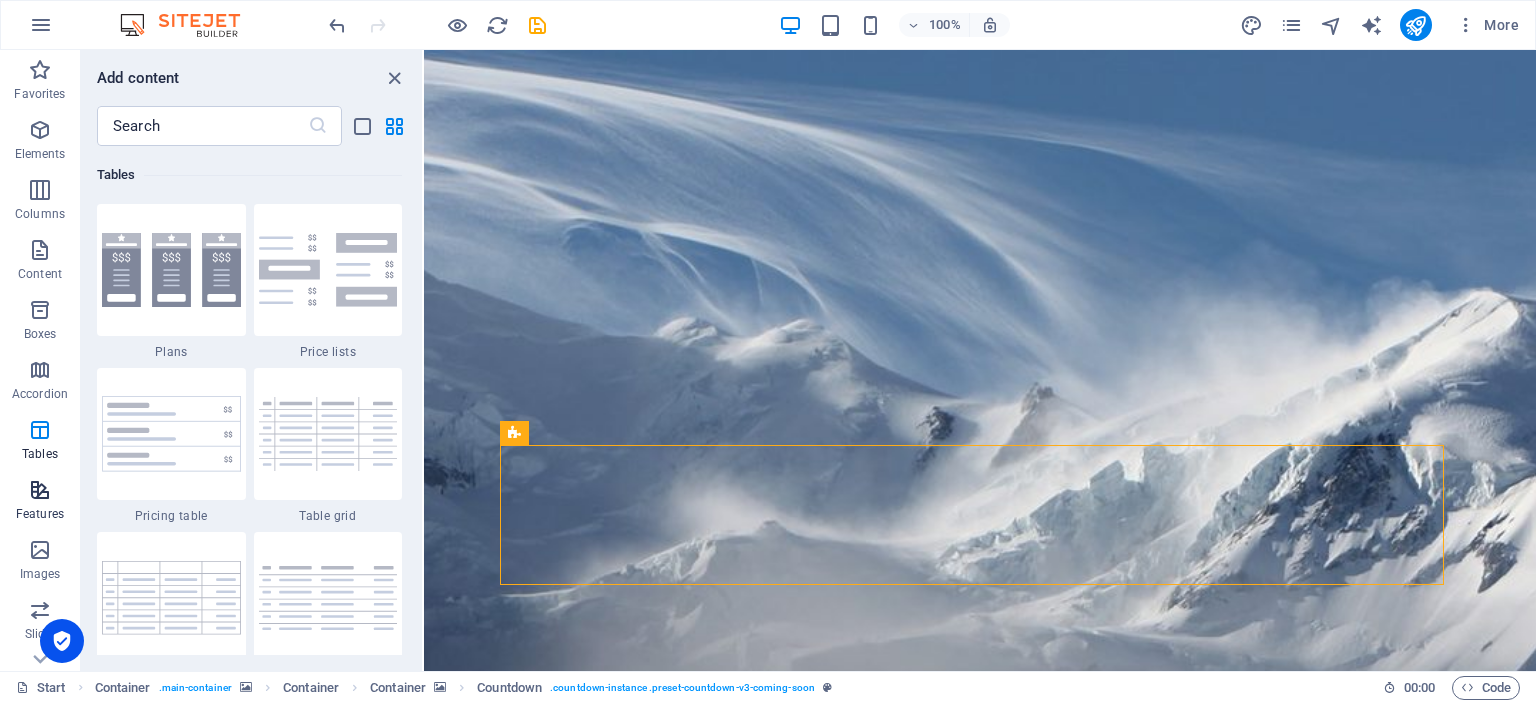 click at bounding box center (40, 490) 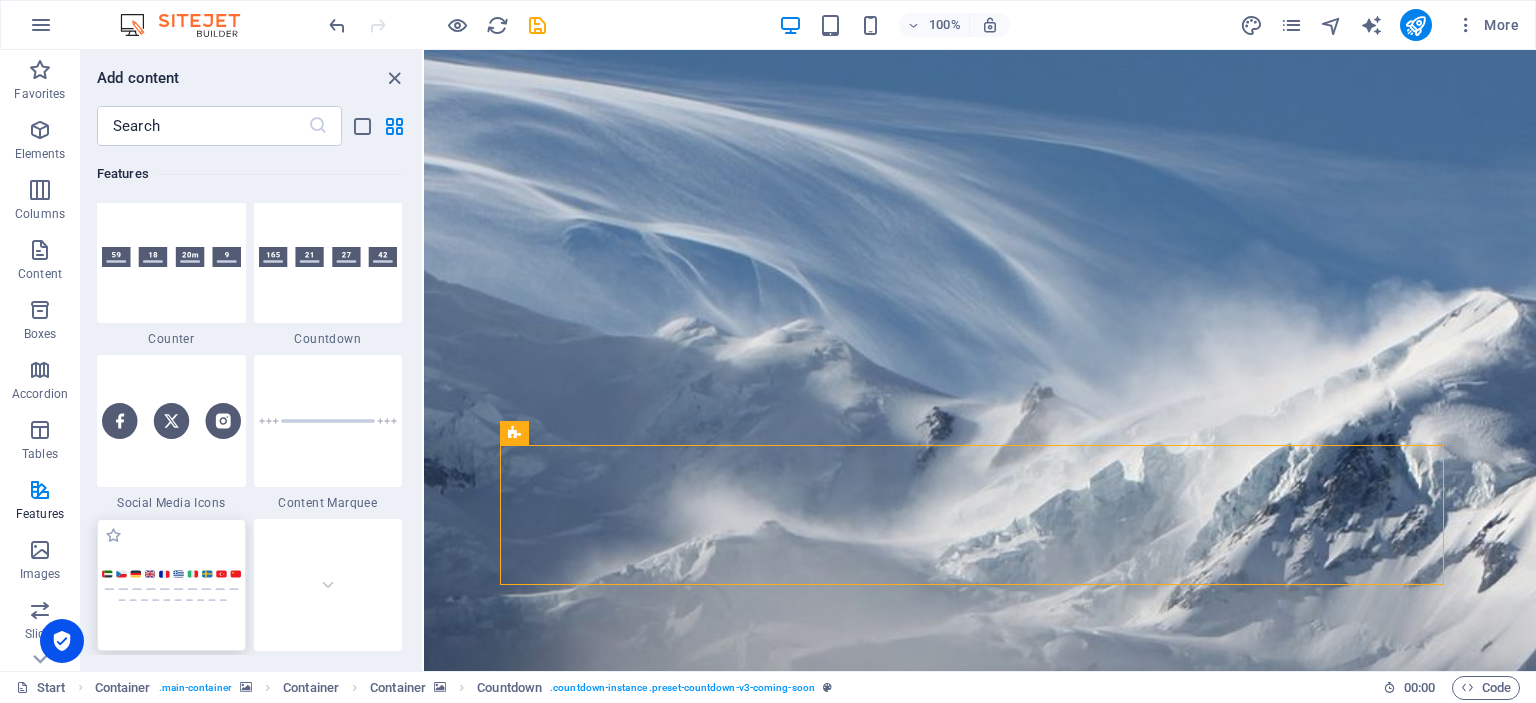 scroll, scrollTop: 8795, scrollLeft: 0, axis: vertical 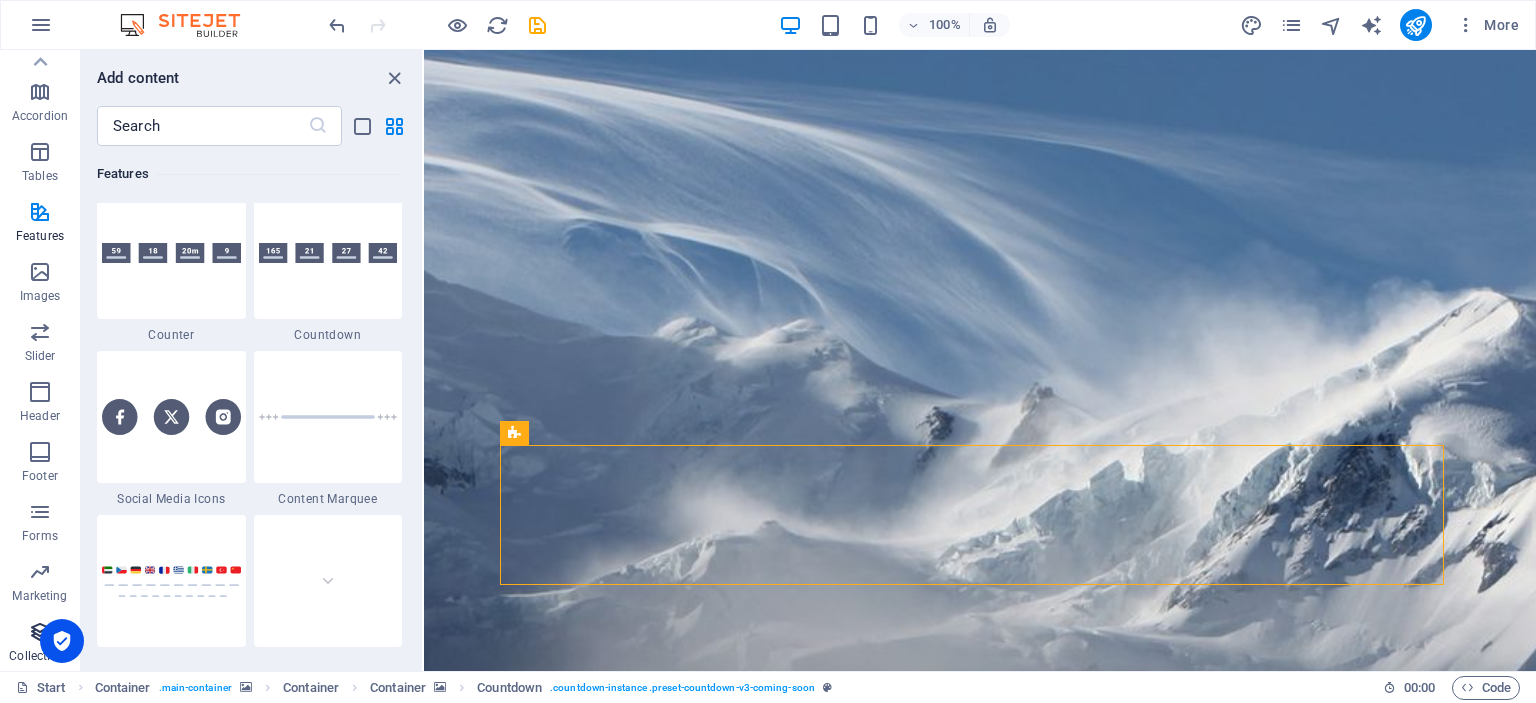 click on "Collections" at bounding box center (39, 656) 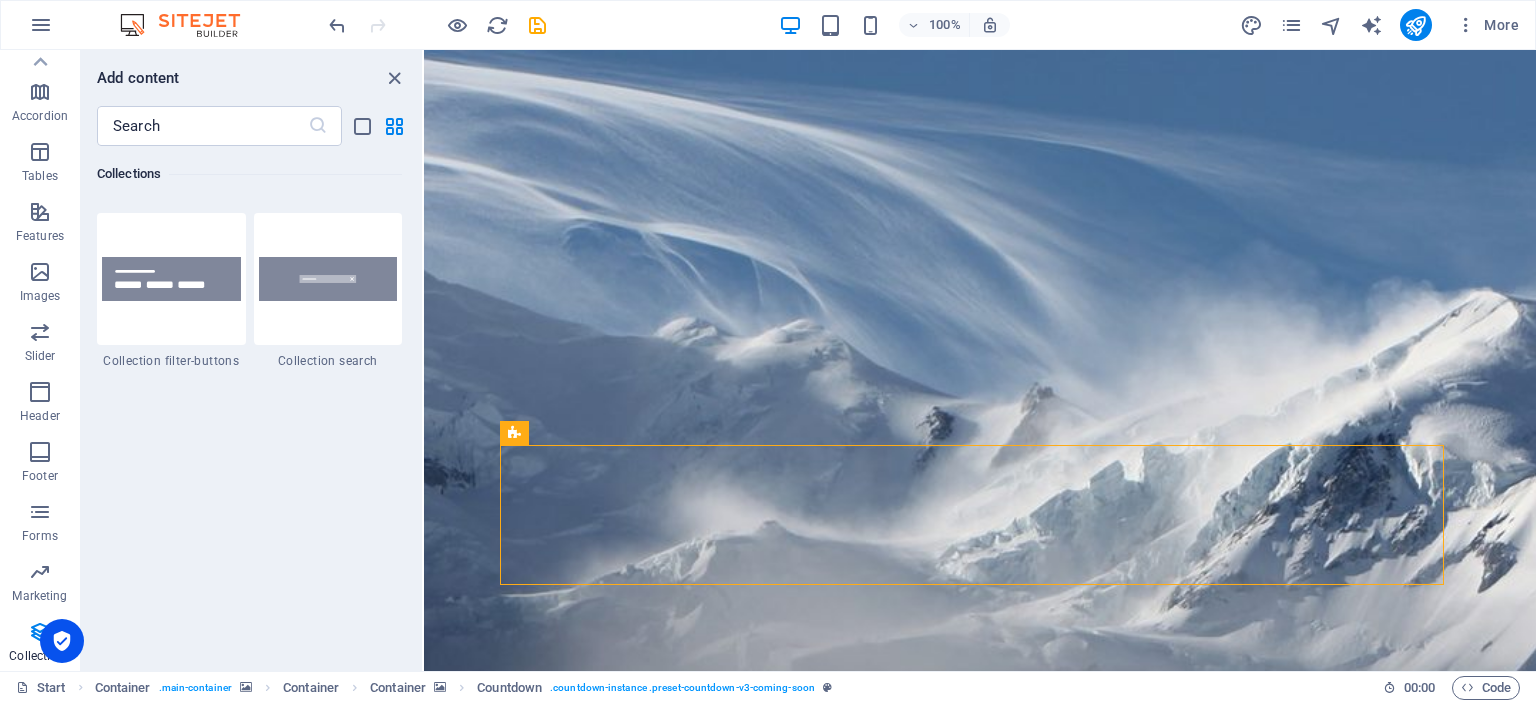 scroll, scrollTop: 19000, scrollLeft: 0, axis: vertical 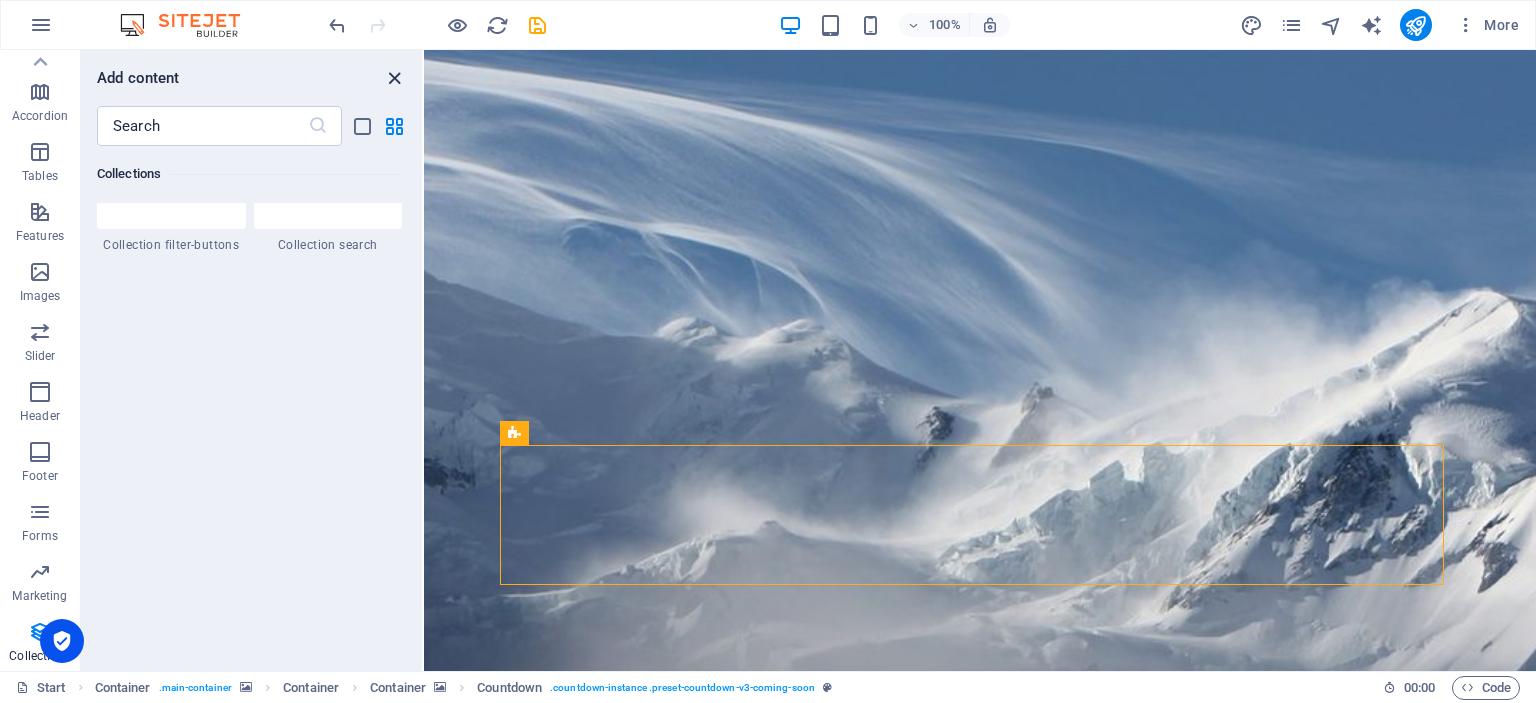 click at bounding box center (394, 78) 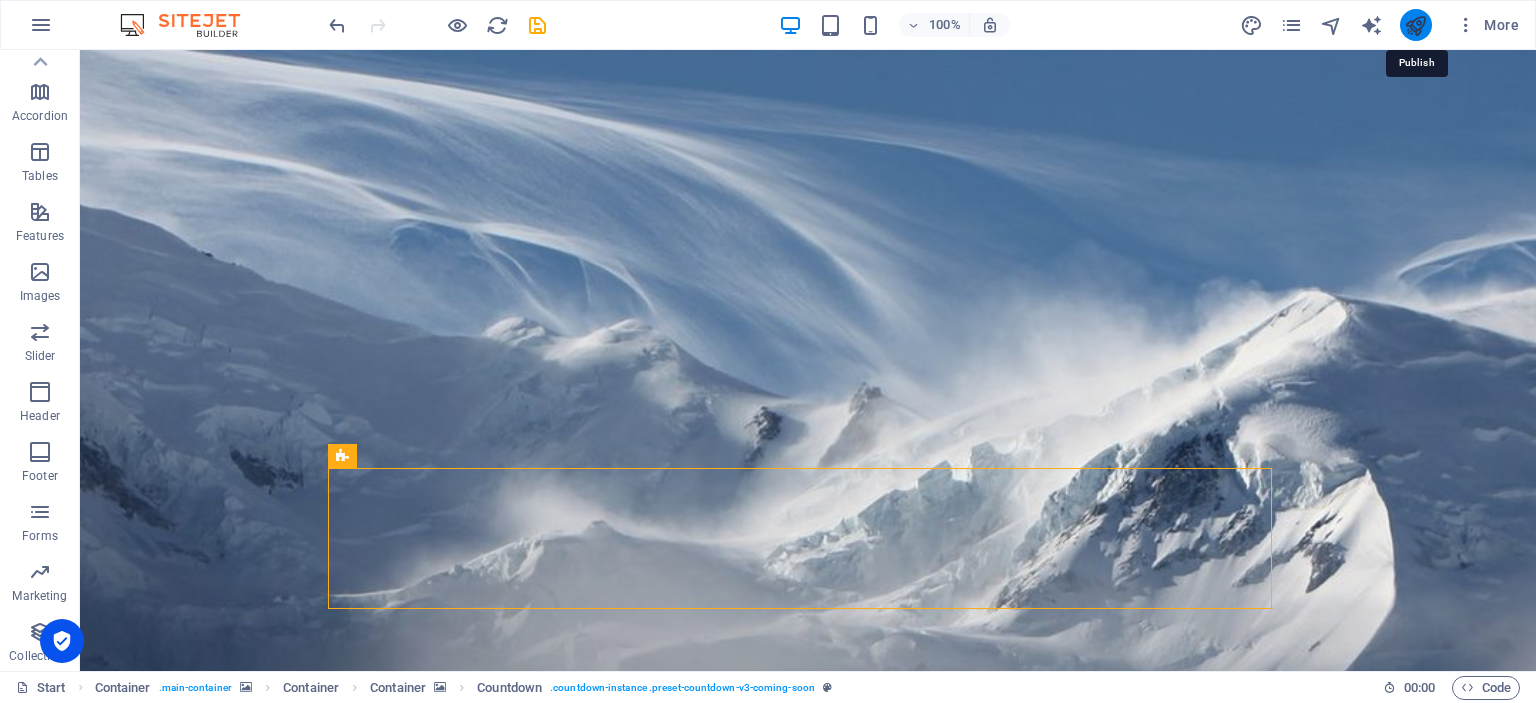 click at bounding box center (1415, 25) 